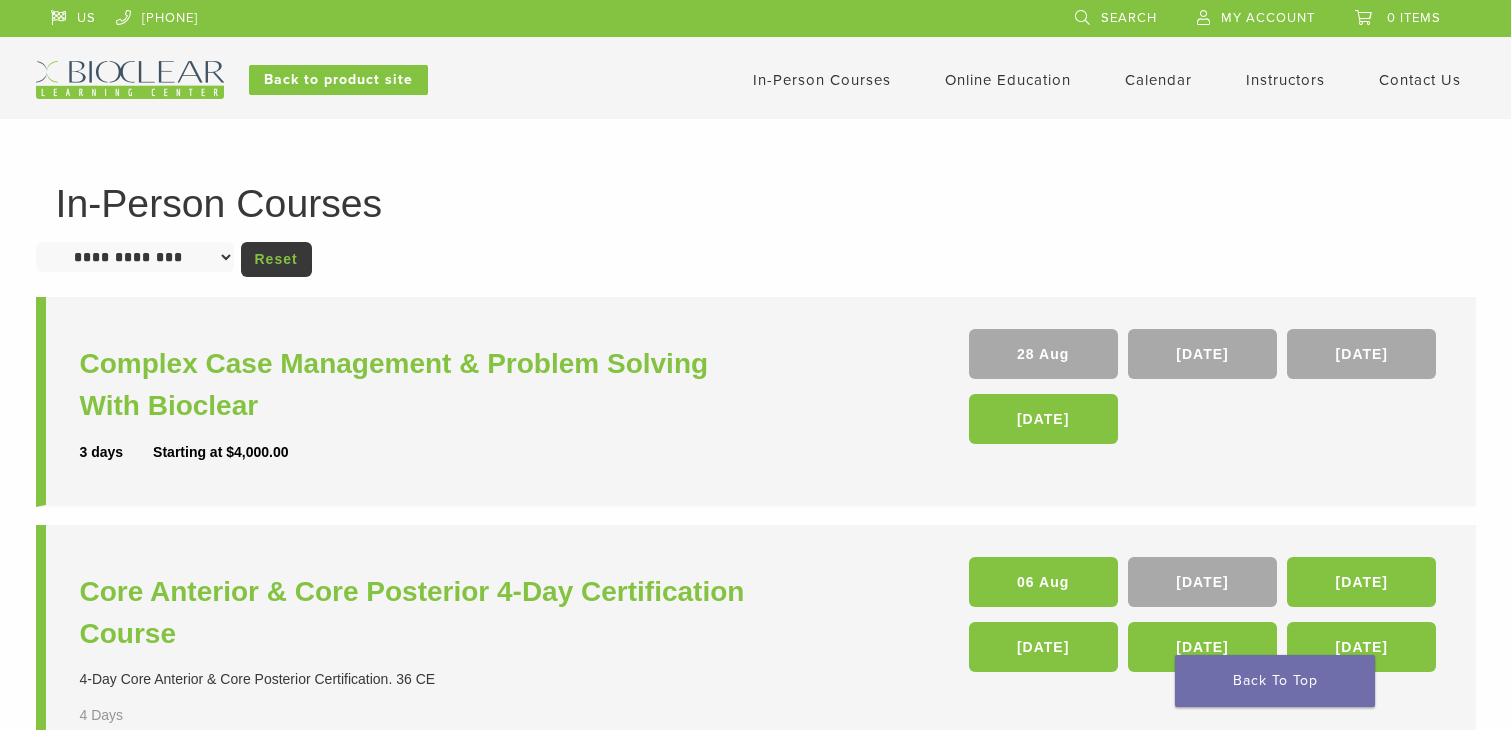 scroll, scrollTop: 0, scrollLeft: 0, axis: both 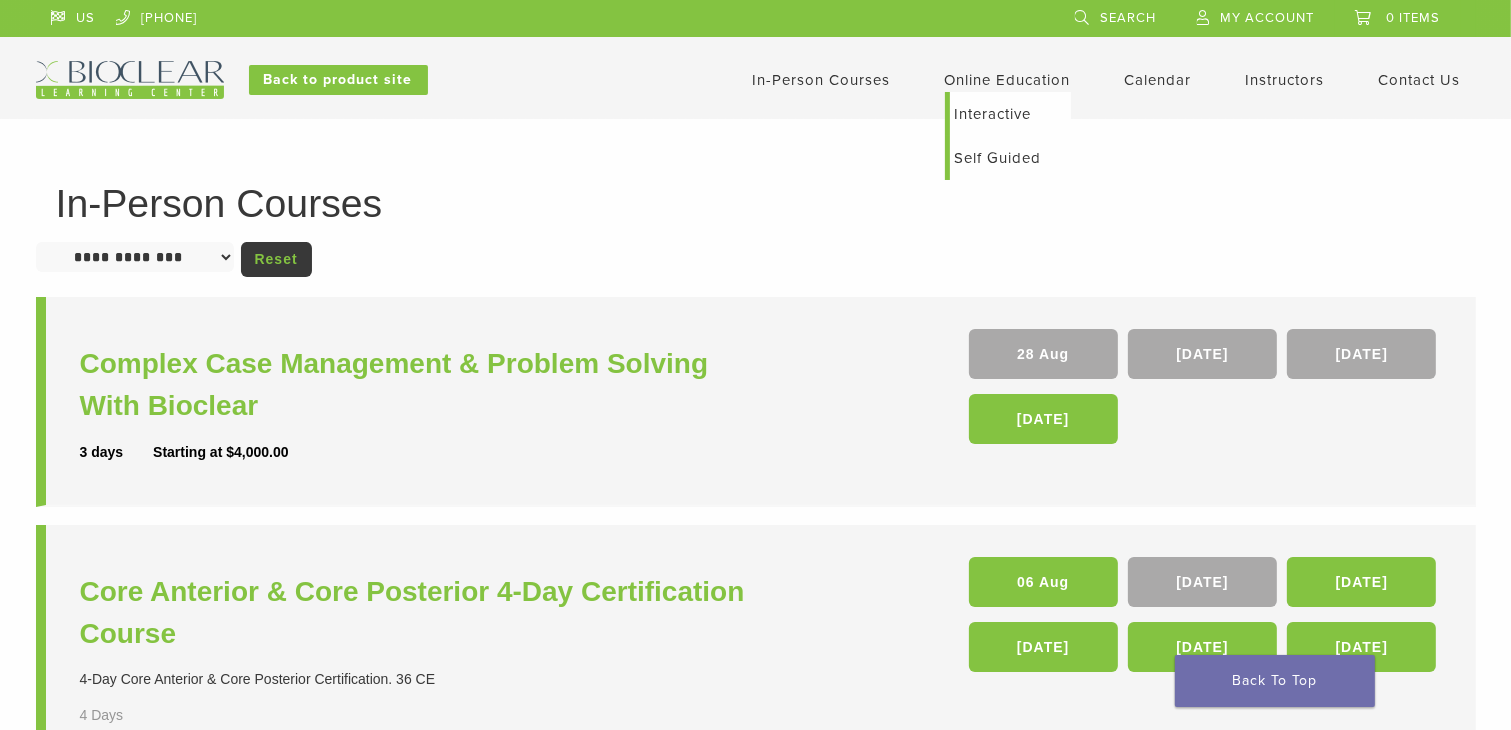 click on "Interactive" at bounding box center (1010, 114) 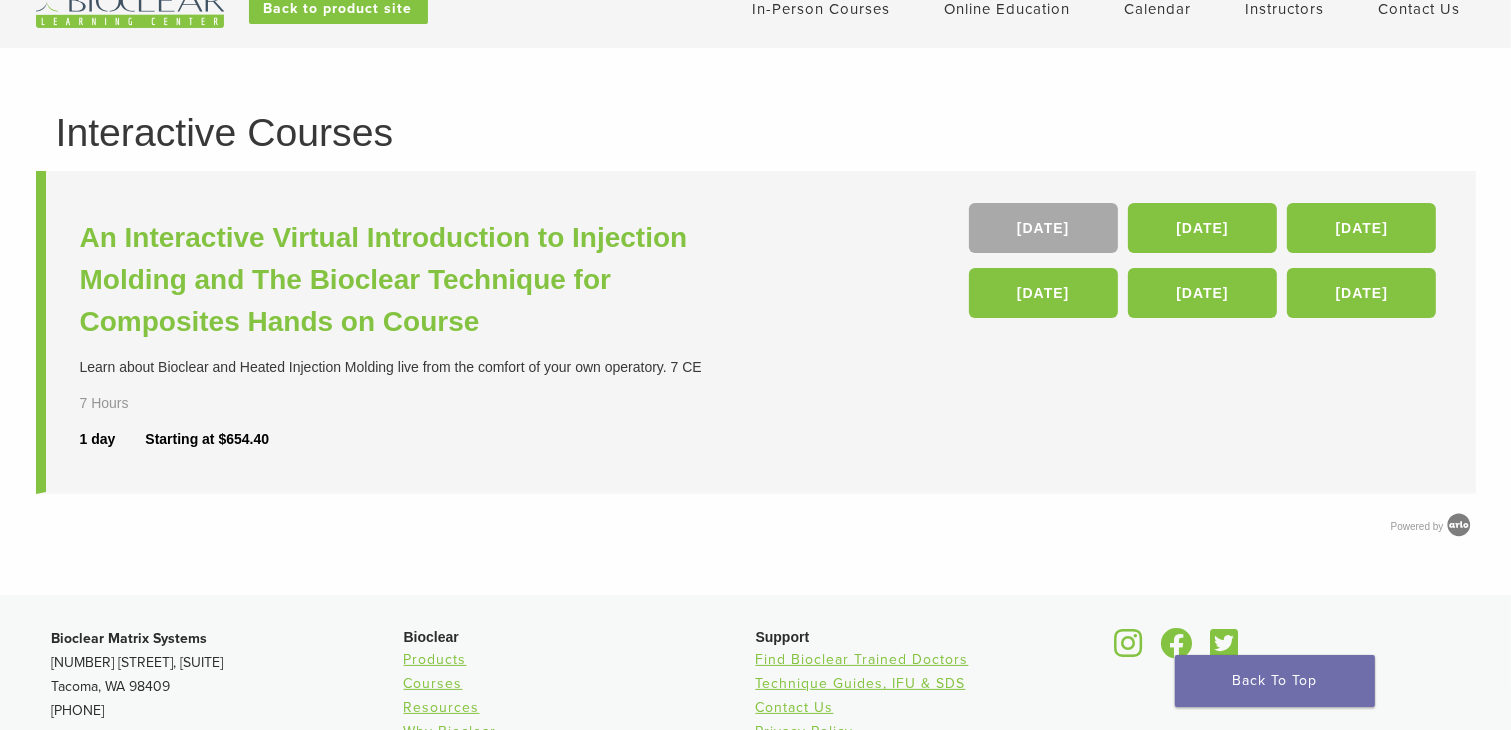 scroll, scrollTop: 0, scrollLeft: 0, axis: both 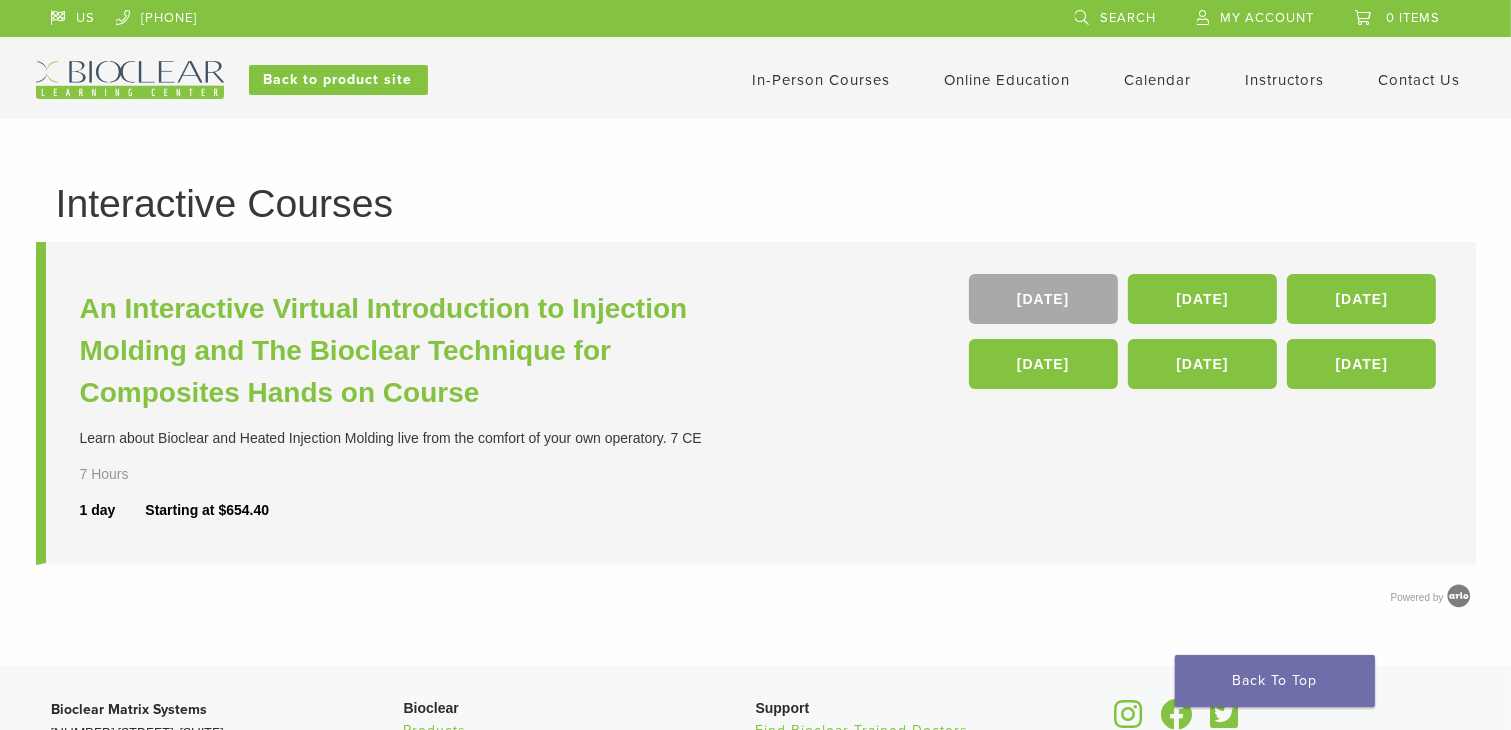 click on "In-Person Courses" at bounding box center [822, 80] 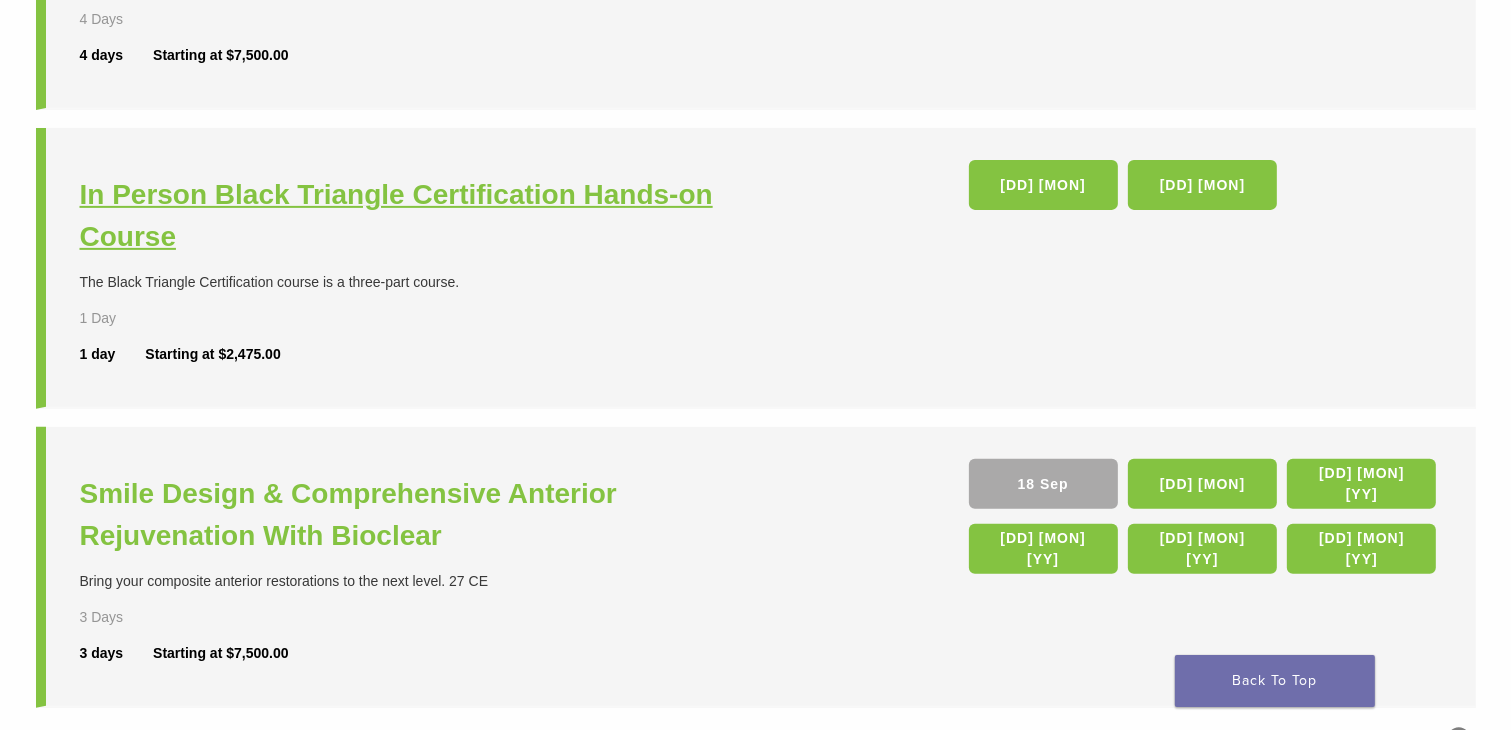 scroll, scrollTop: 600, scrollLeft: 0, axis: vertical 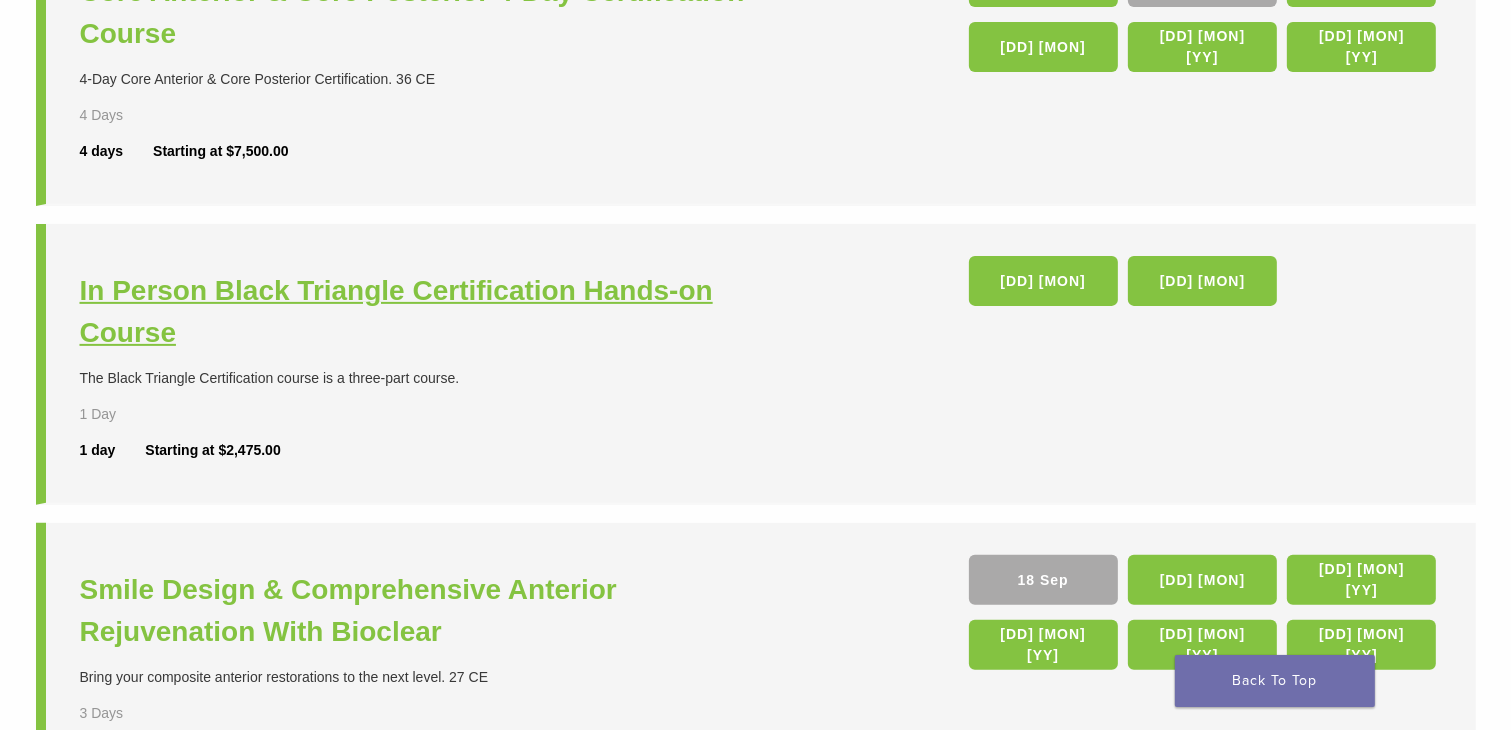 click on "In Person Black Triangle Certification Hands-on Course" at bounding box center (420, 312) 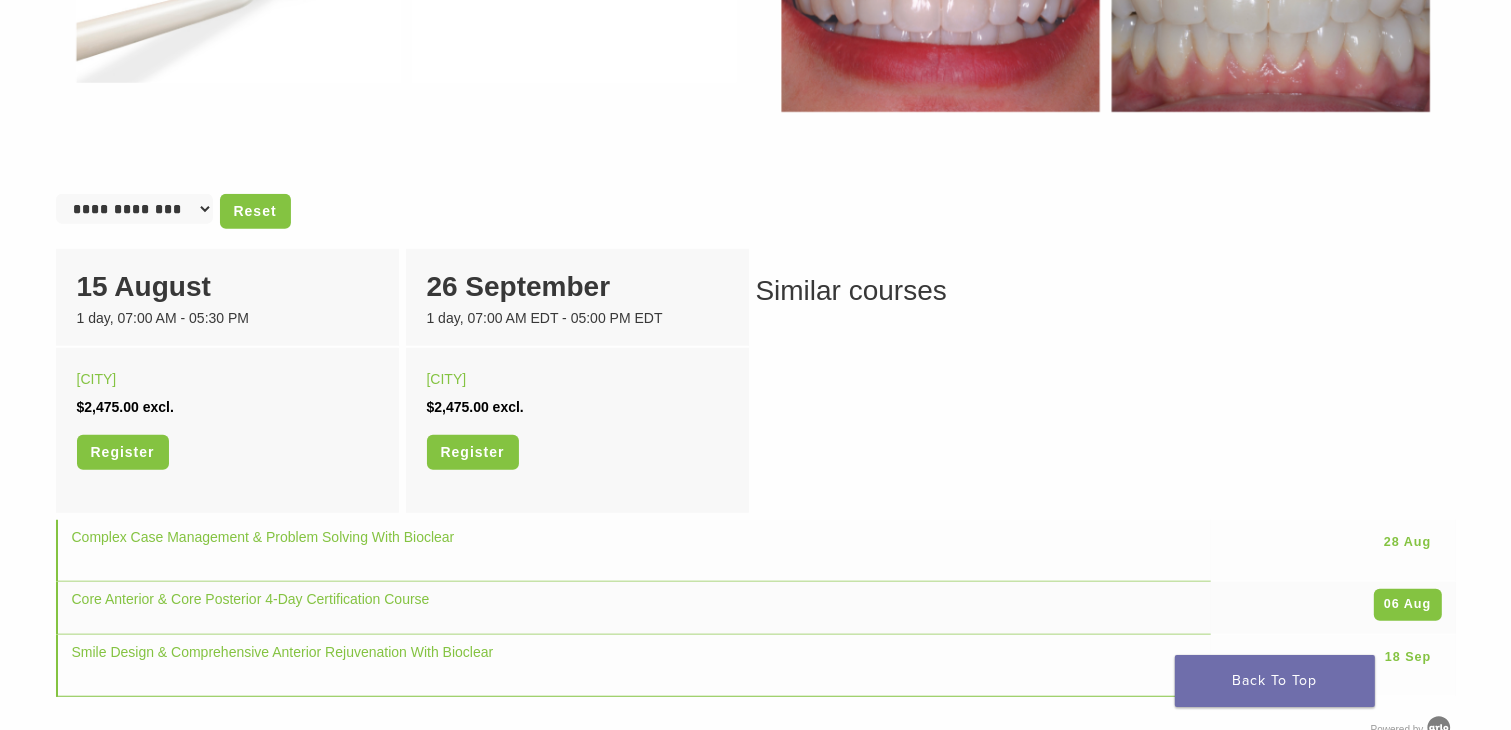 scroll, scrollTop: 1200, scrollLeft: 0, axis: vertical 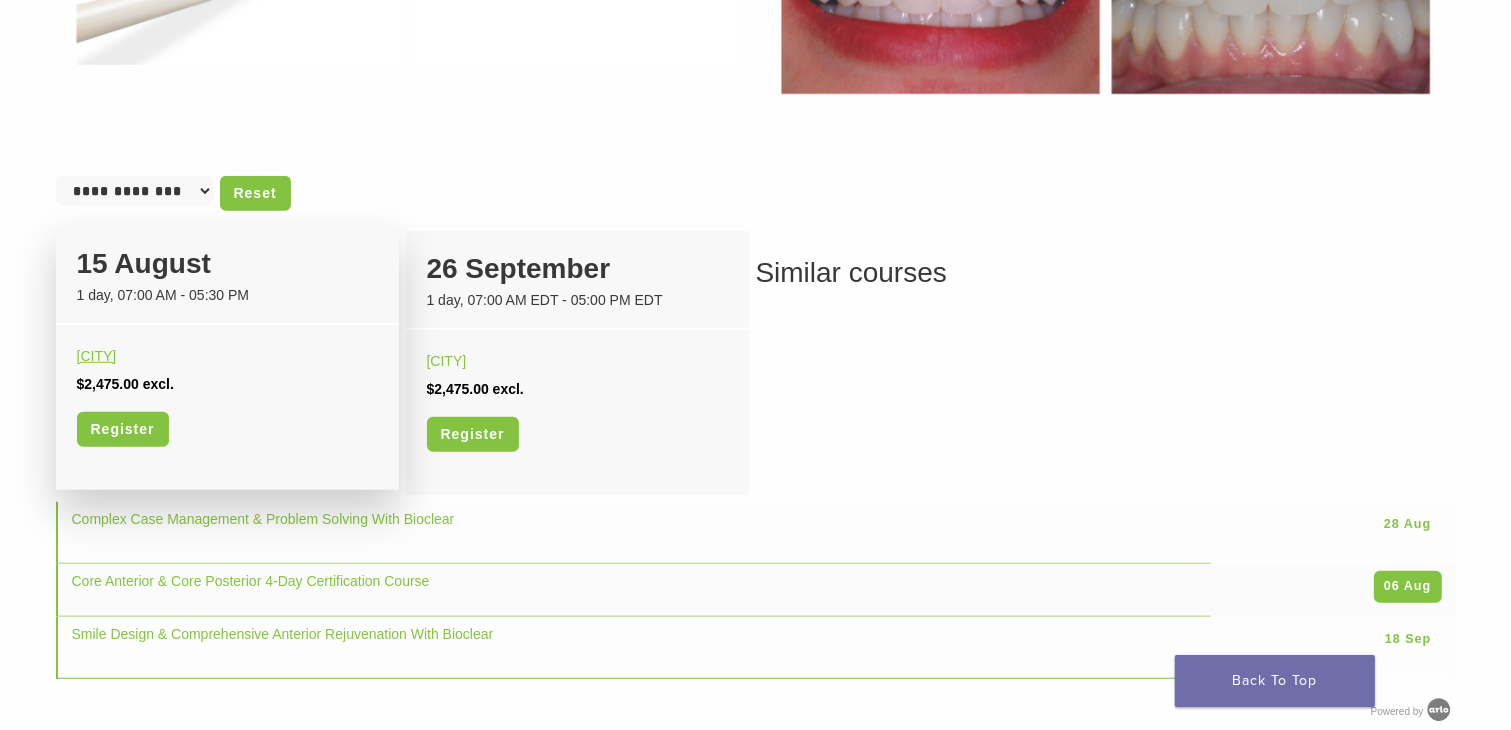 click on "Walnut Creek" at bounding box center [97, 356] 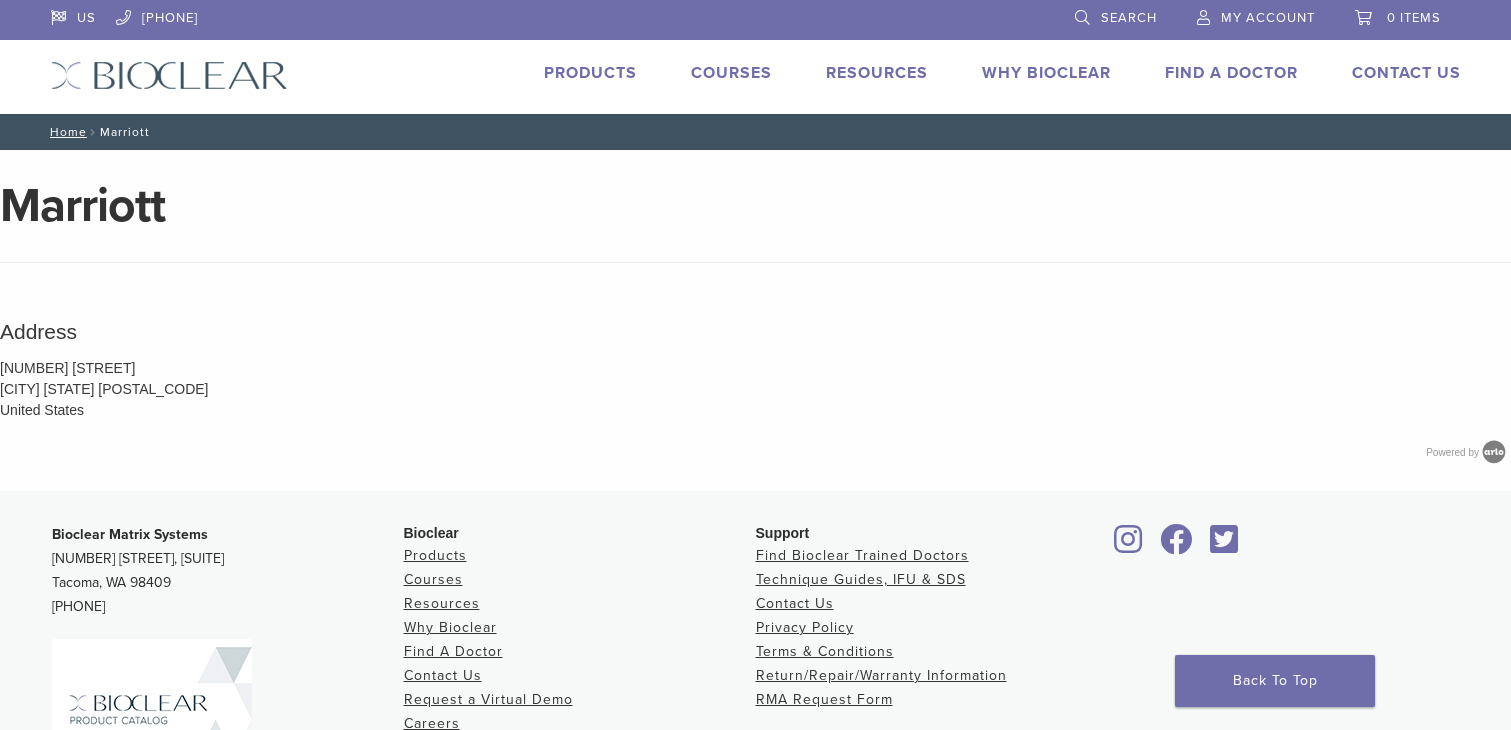 scroll, scrollTop: 0, scrollLeft: 0, axis: both 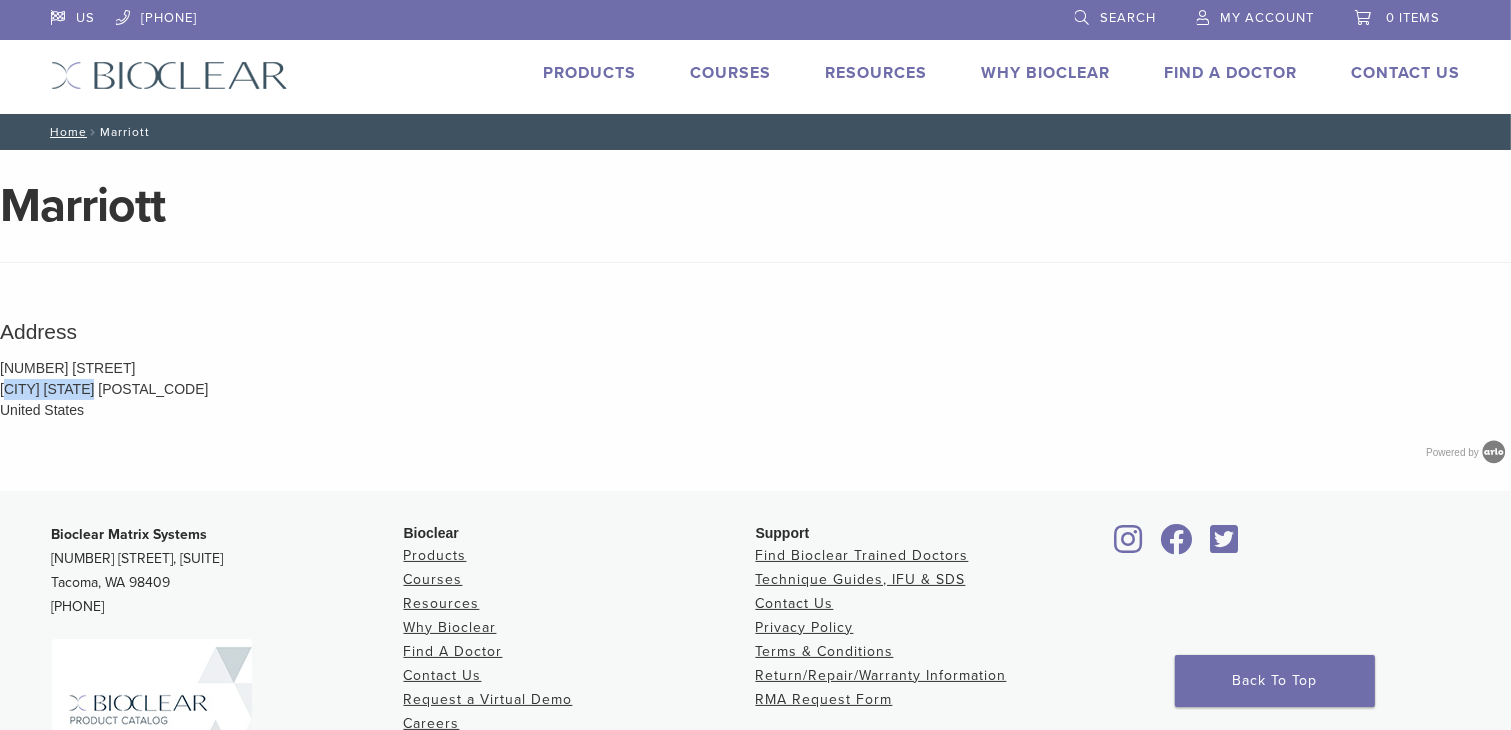 drag, startPoint x: 8, startPoint y: 385, endPoint x: 99, endPoint y: 390, distance: 91.13726 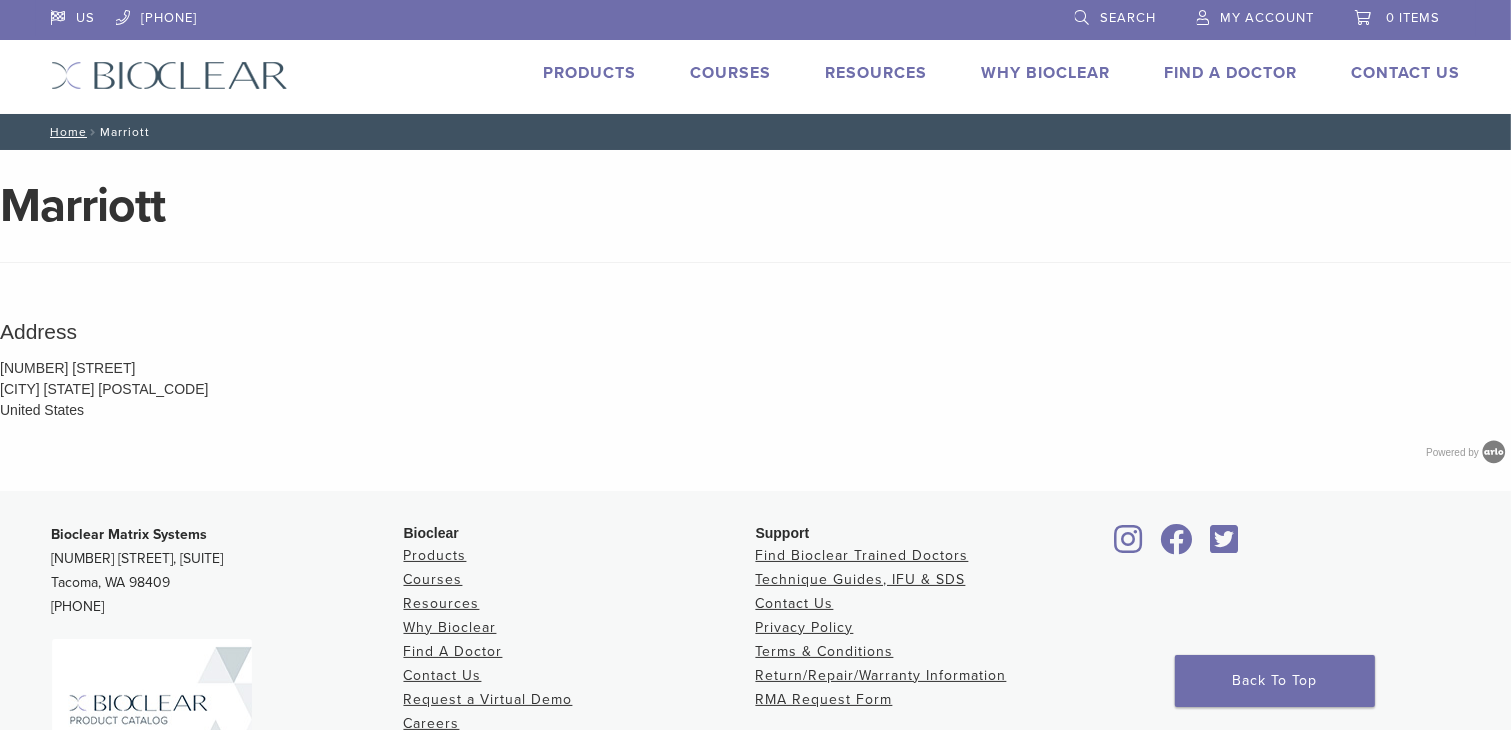 click on "2355 N Main St
Walnut Creek
CA
94596
United States" at bounding box center [755, 389] 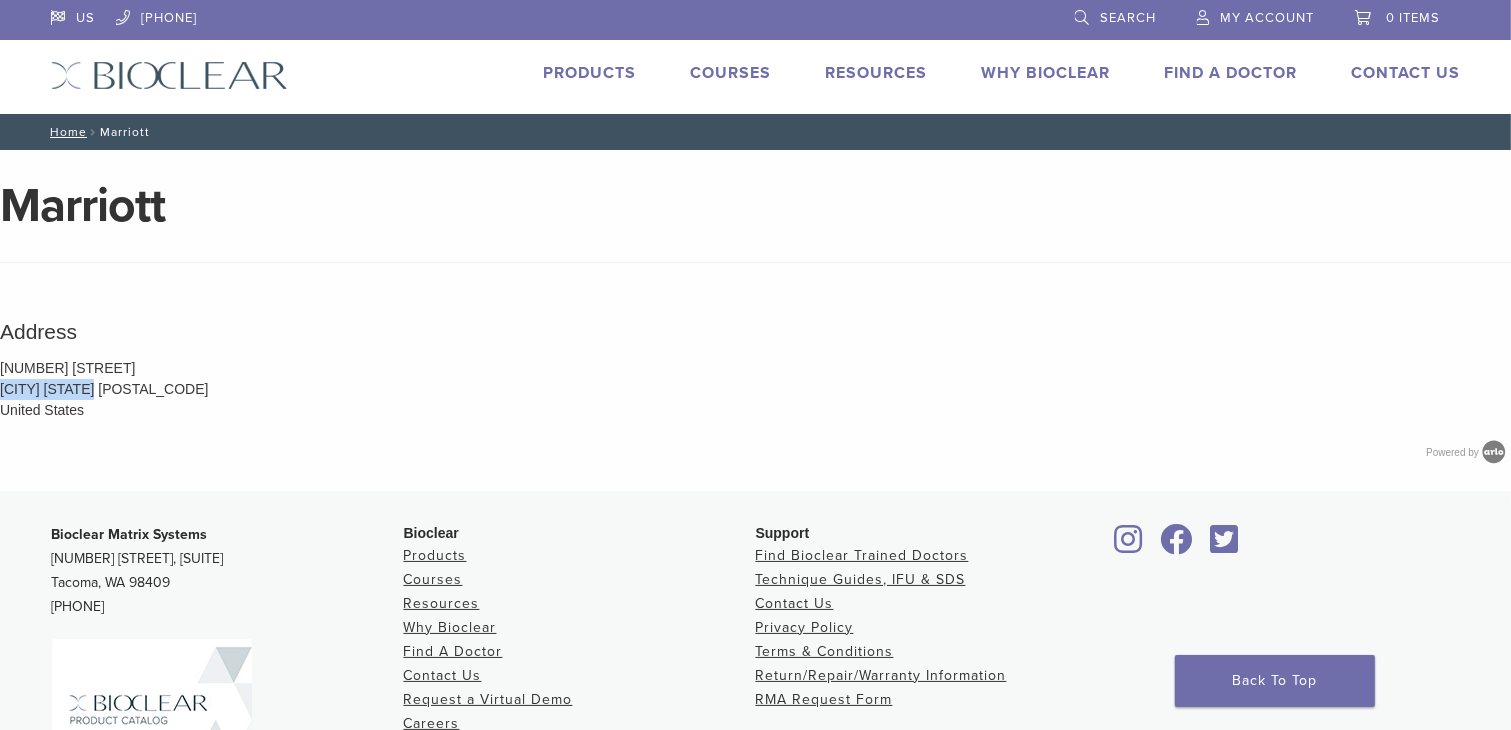drag, startPoint x: 4, startPoint y: 389, endPoint x: 102, endPoint y: 396, distance: 98.24968 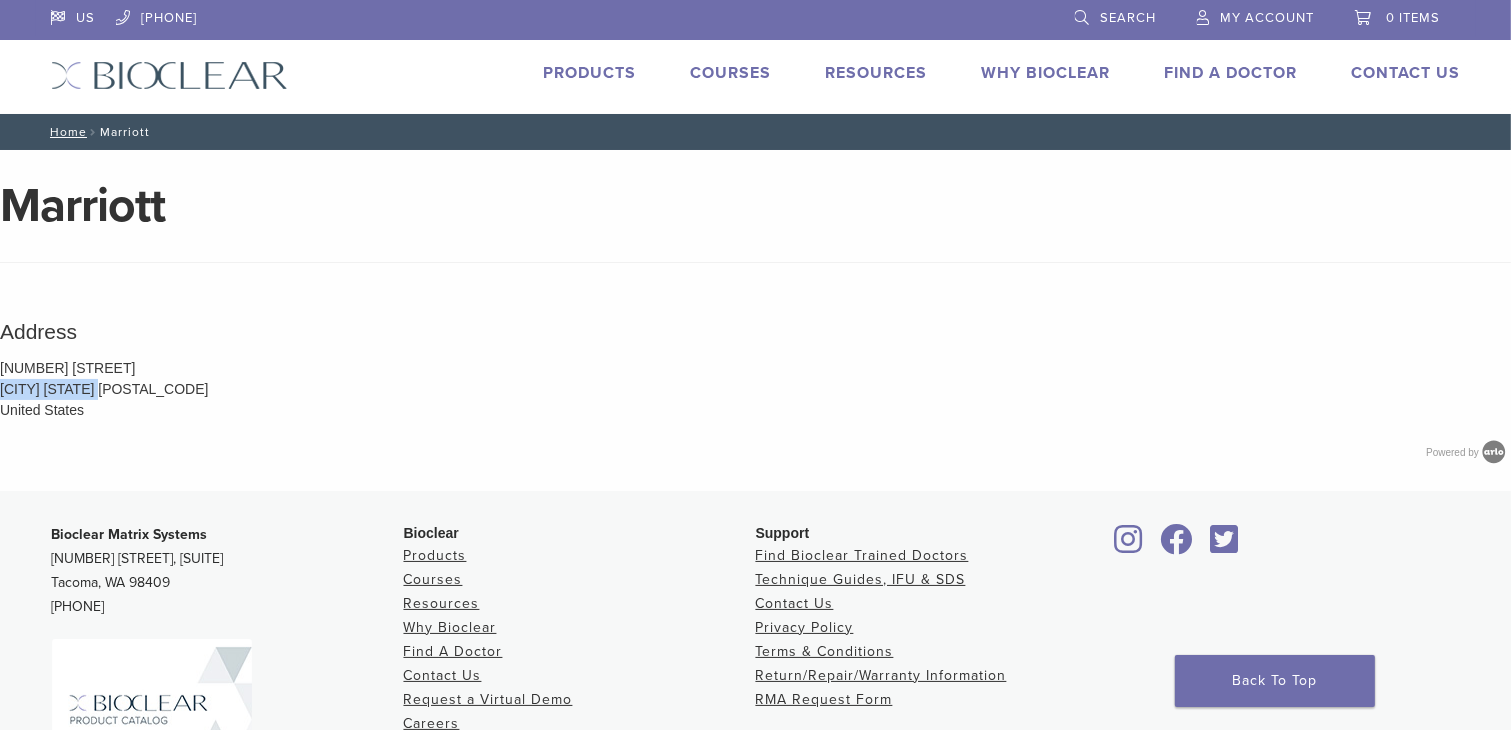 drag, startPoint x: 4, startPoint y: 382, endPoint x: 114, endPoint y: 385, distance: 110.0409 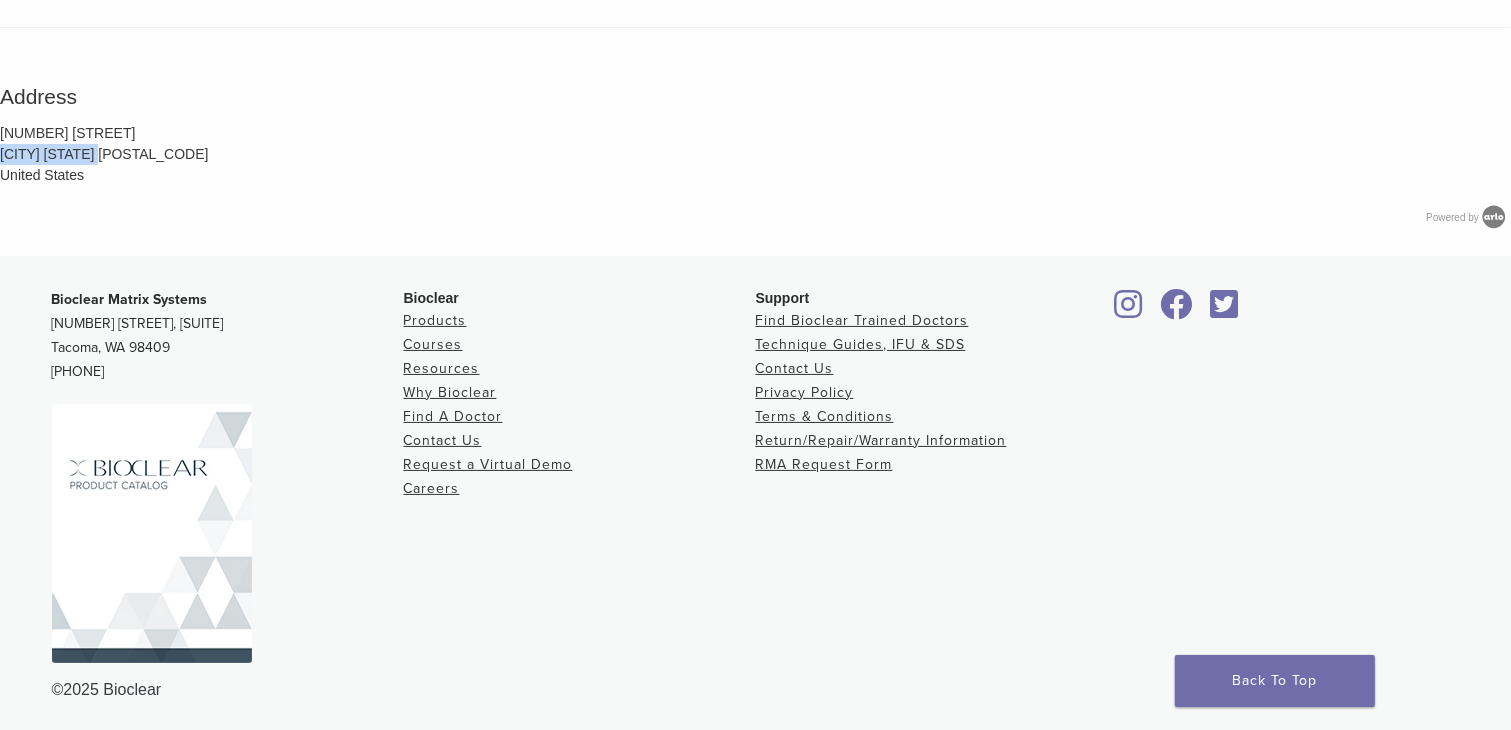 scroll, scrollTop: 237, scrollLeft: 0, axis: vertical 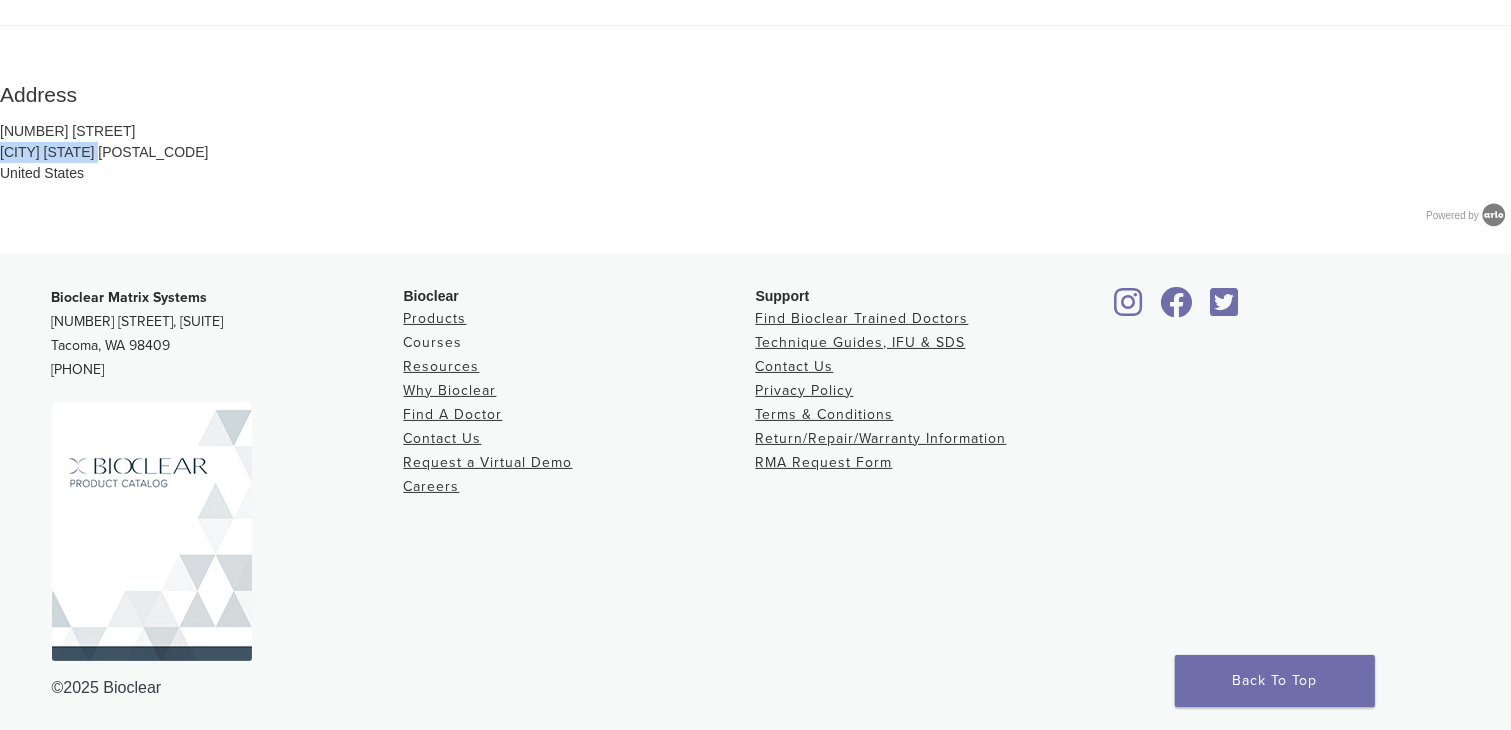 click on "Courses" at bounding box center (433, 342) 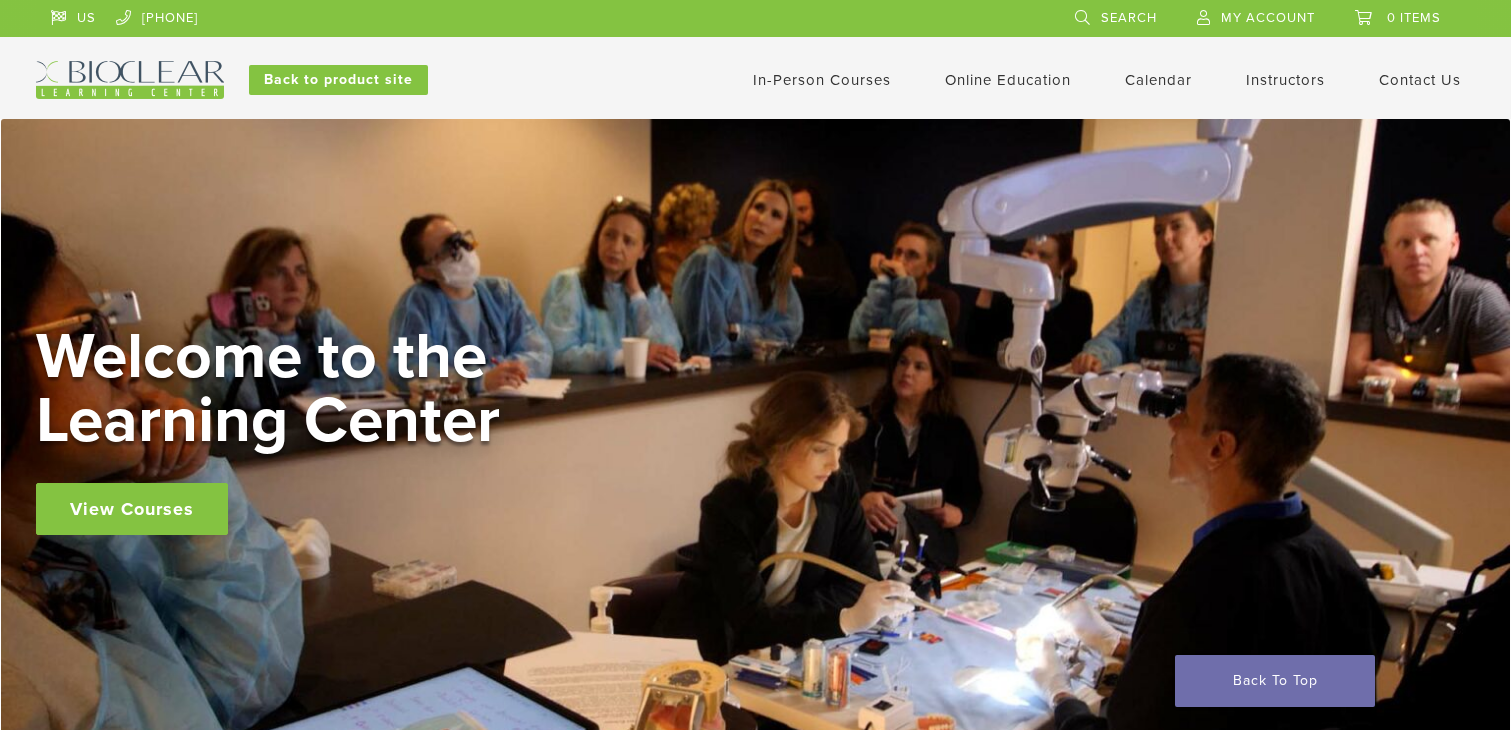 scroll, scrollTop: 0, scrollLeft: 0, axis: both 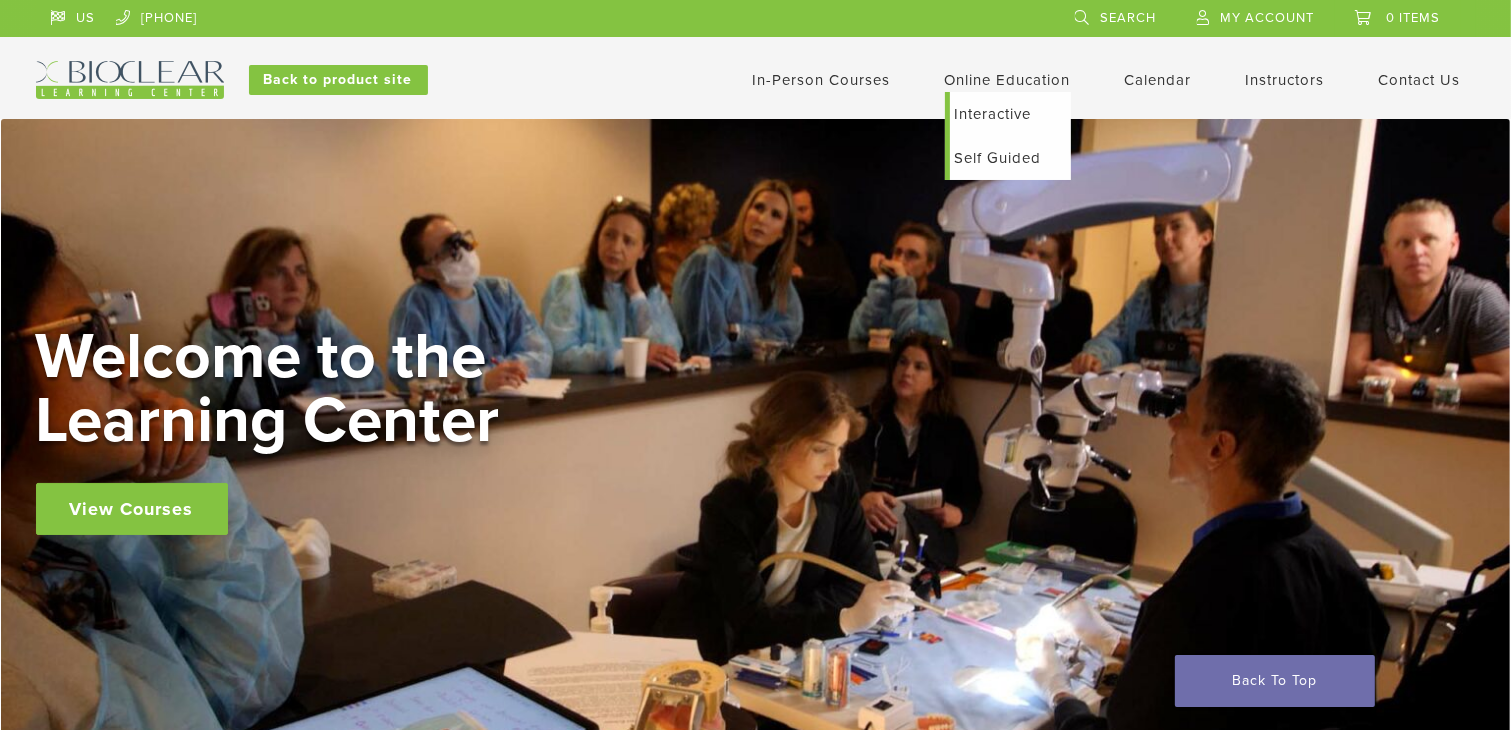 click on "Self Guided" at bounding box center (1010, 158) 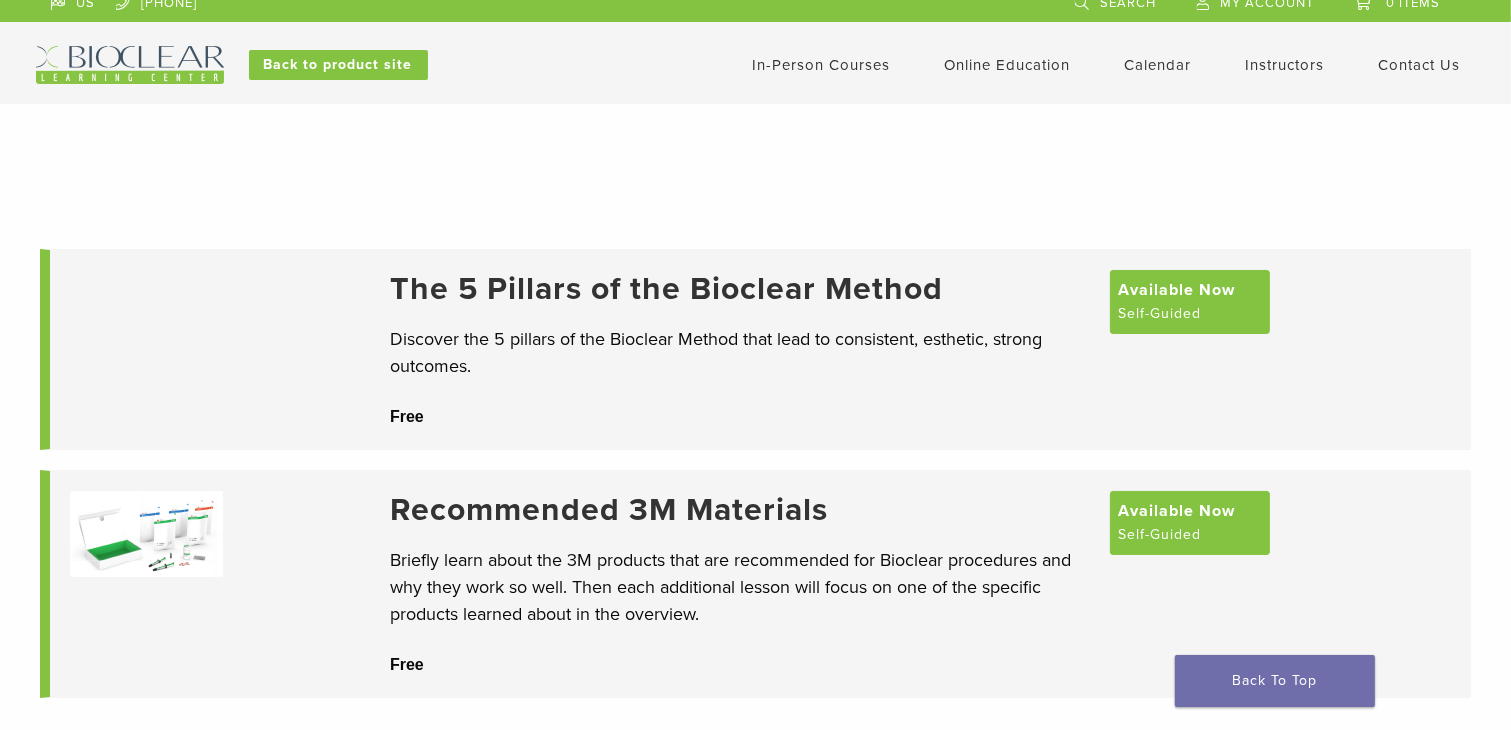 scroll, scrollTop: 0, scrollLeft: 0, axis: both 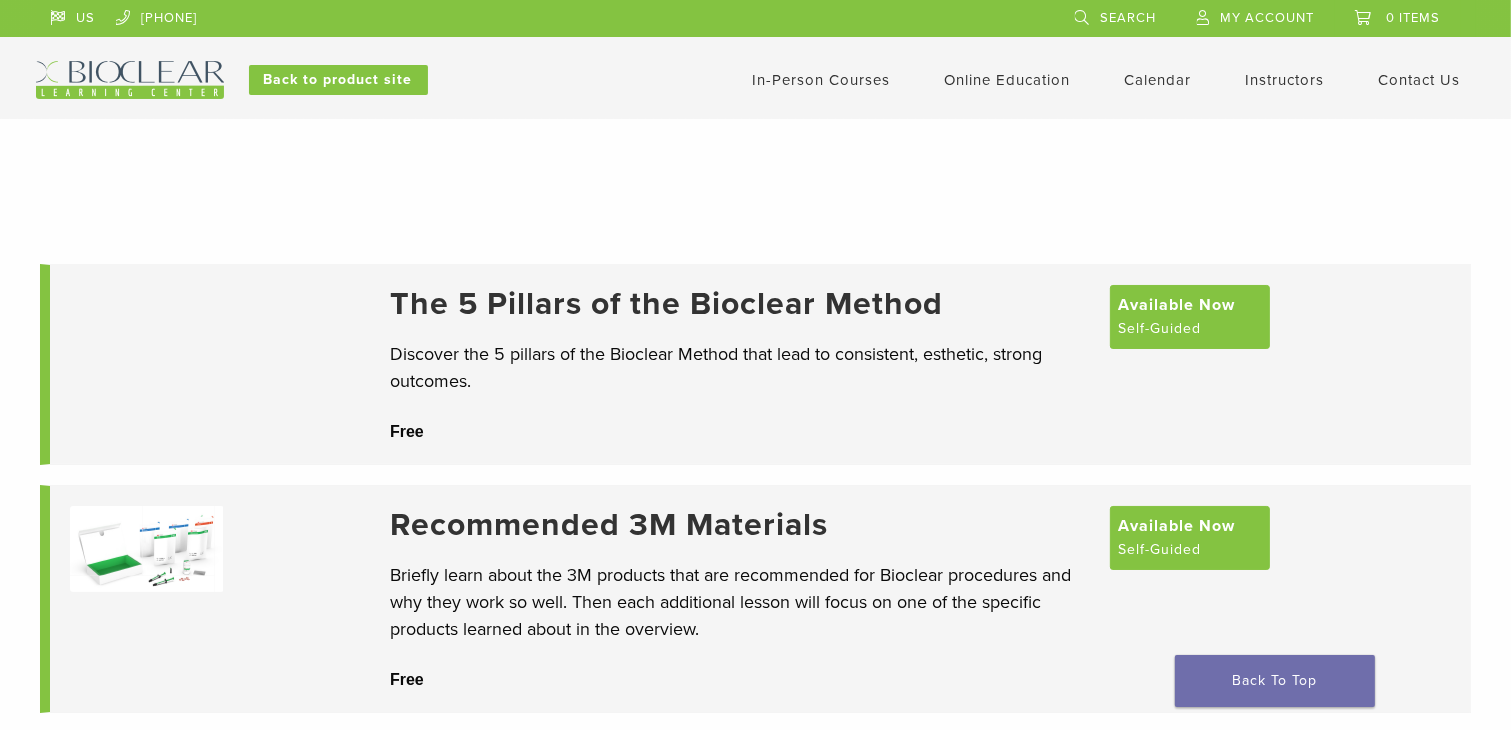 click on "Instructors" at bounding box center [1285, 80] 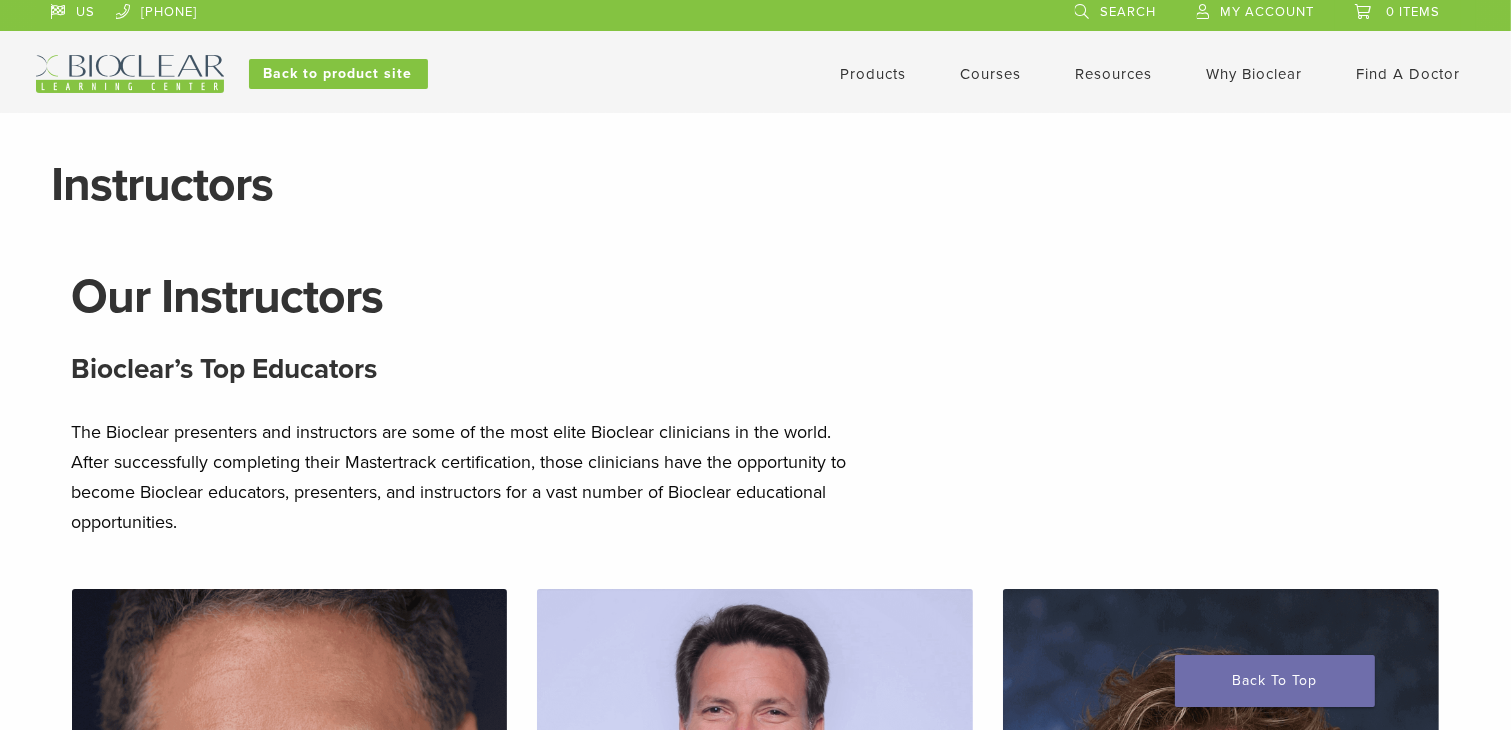 scroll, scrollTop: 0, scrollLeft: 0, axis: both 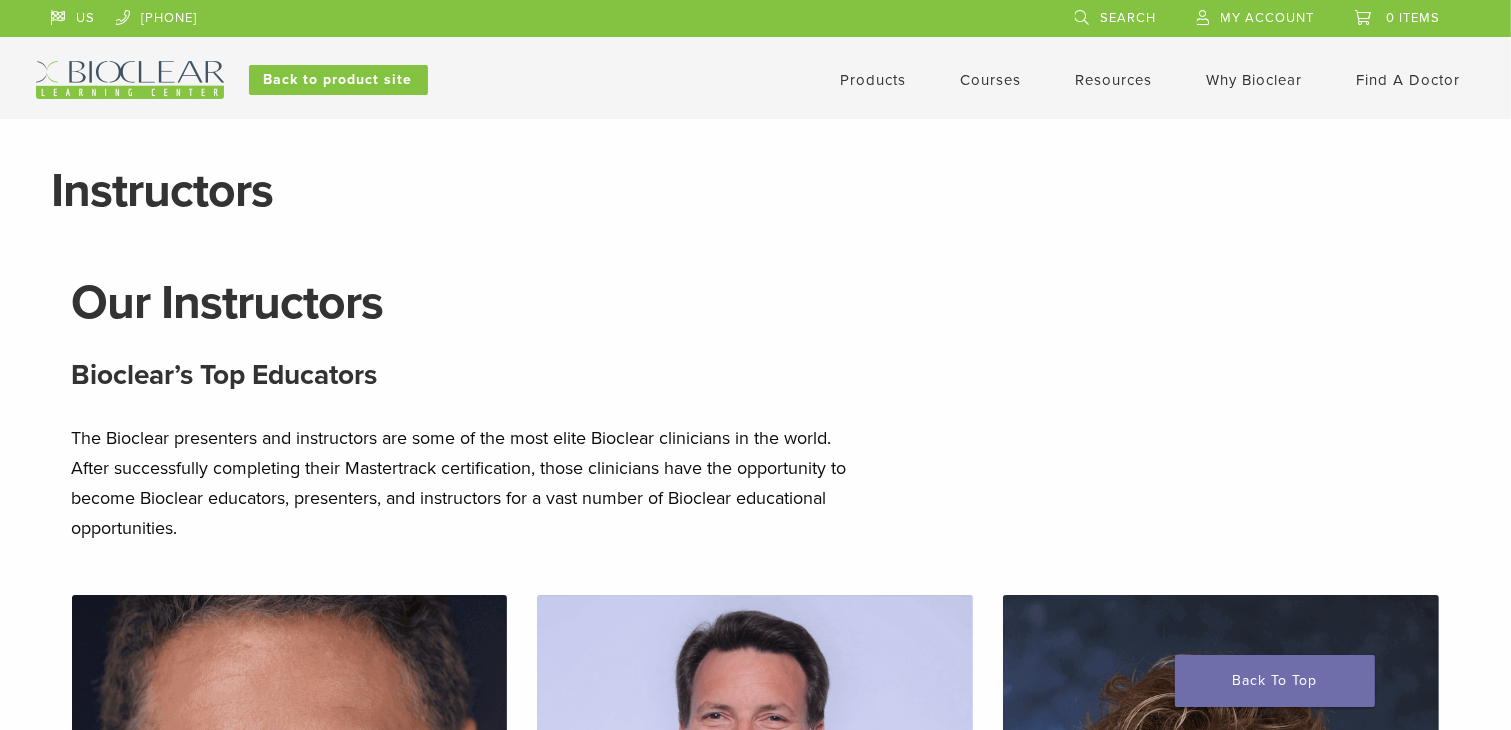 click at bounding box center [130, 80] 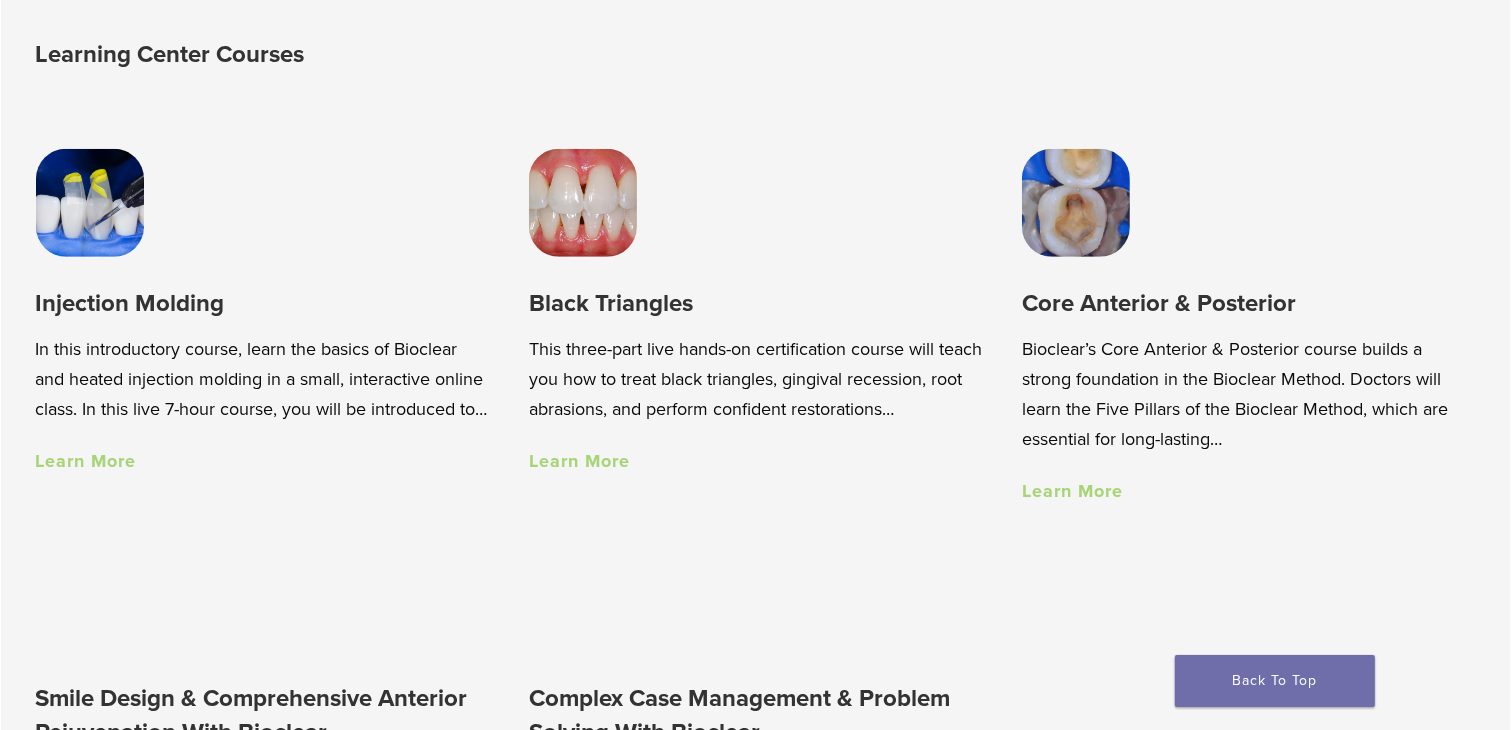 scroll, scrollTop: 1400, scrollLeft: 0, axis: vertical 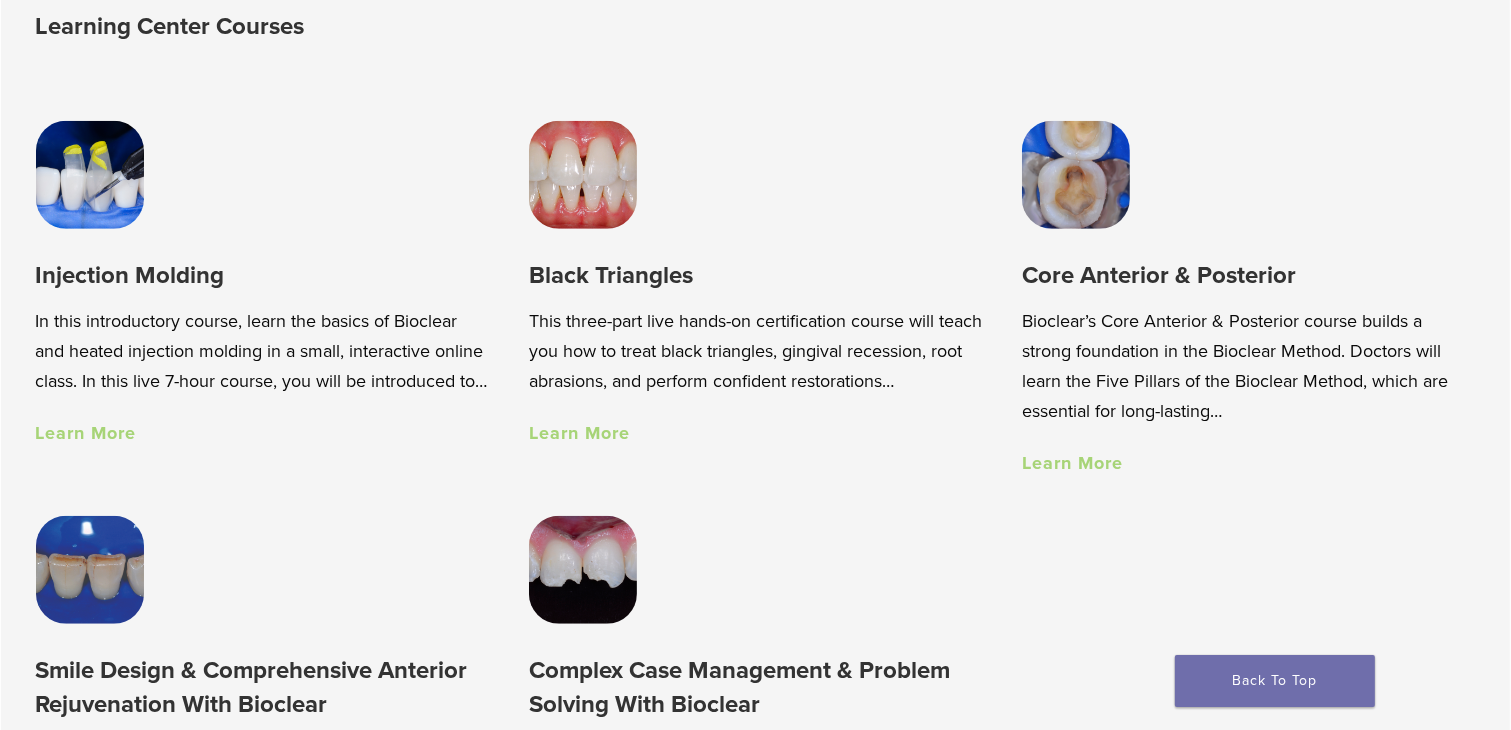 click on "Learn More" at bounding box center [579, 433] 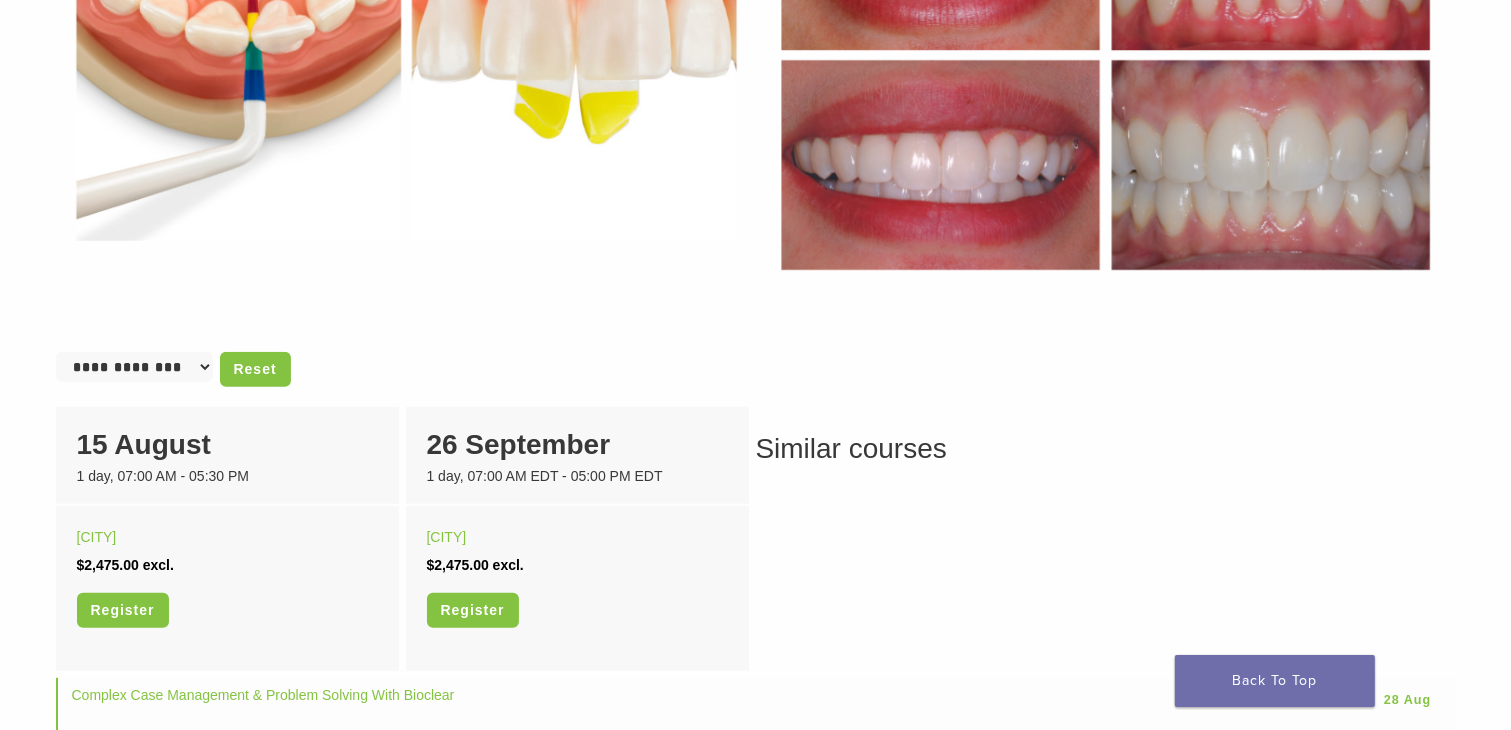 scroll, scrollTop: 1025, scrollLeft: 0, axis: vertical 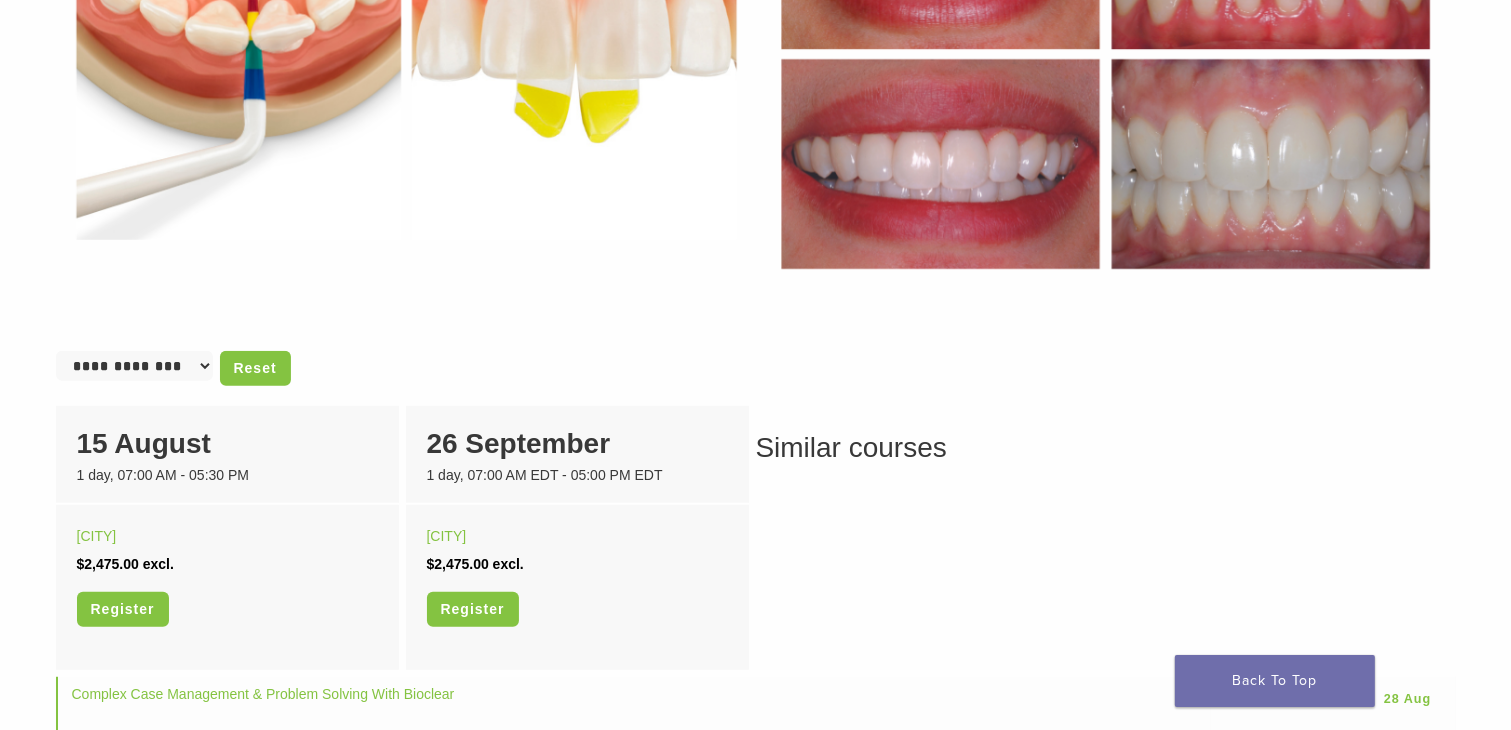click at bounding box center (406, 54) 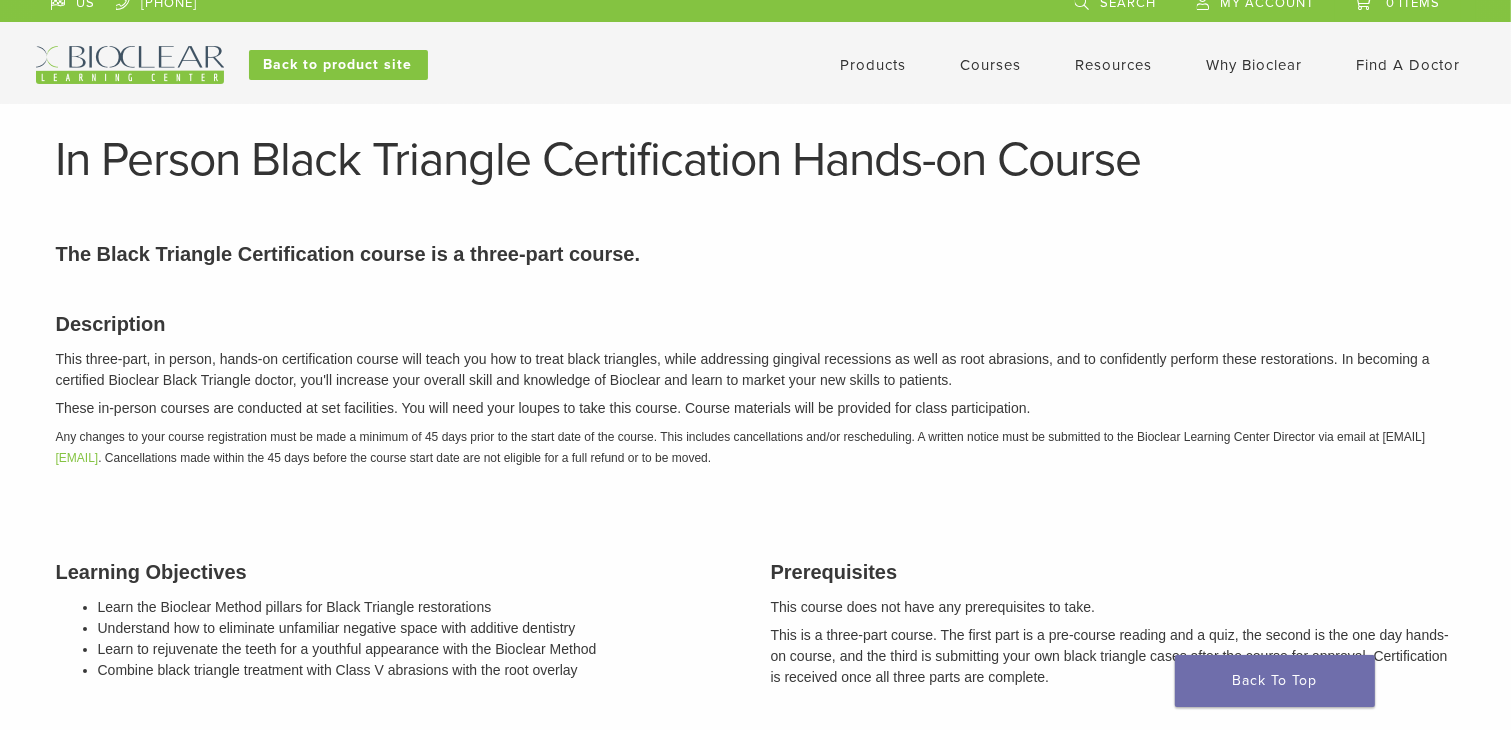 scroll, scrollTop: 0, scrollLeft: 0, axis: both 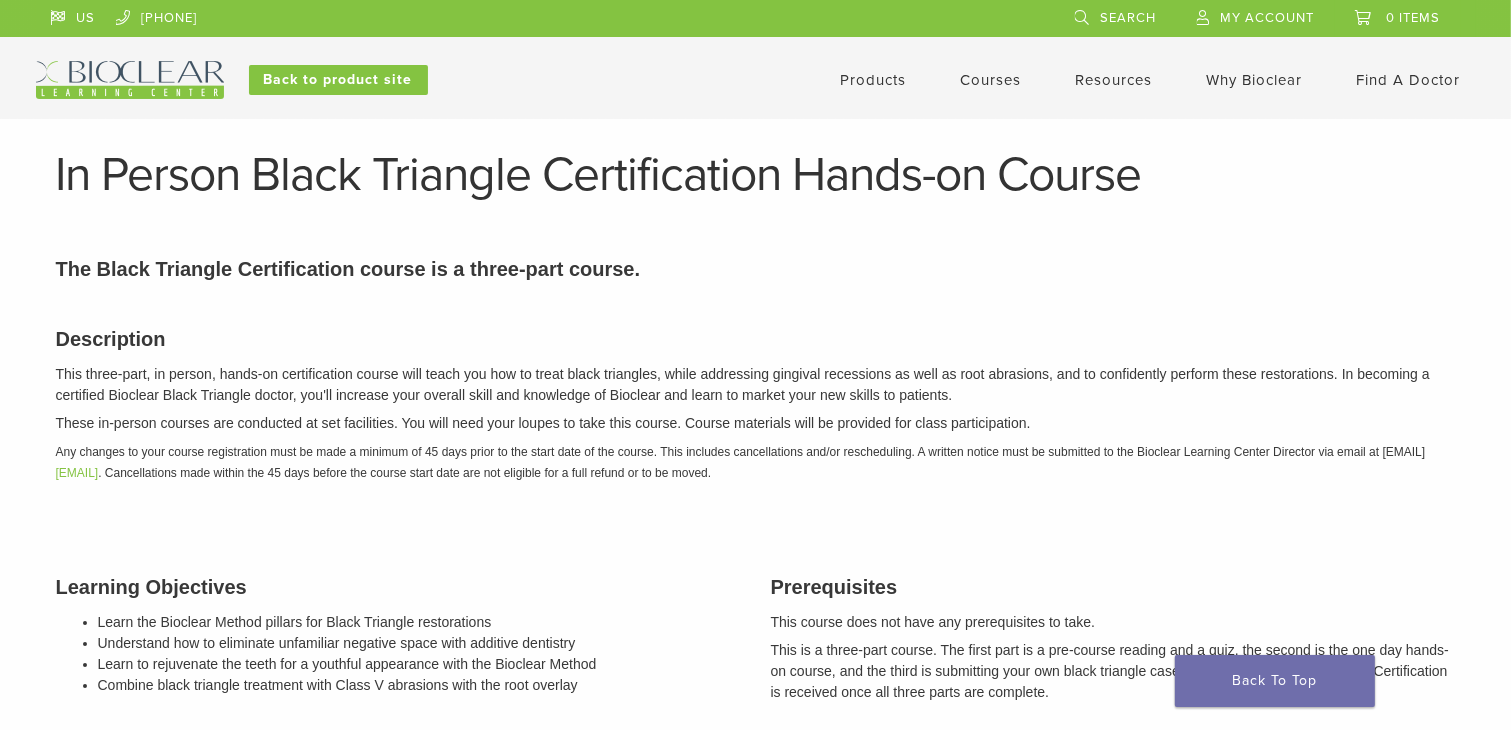 click on "Products" at bounding box center [874, 80] 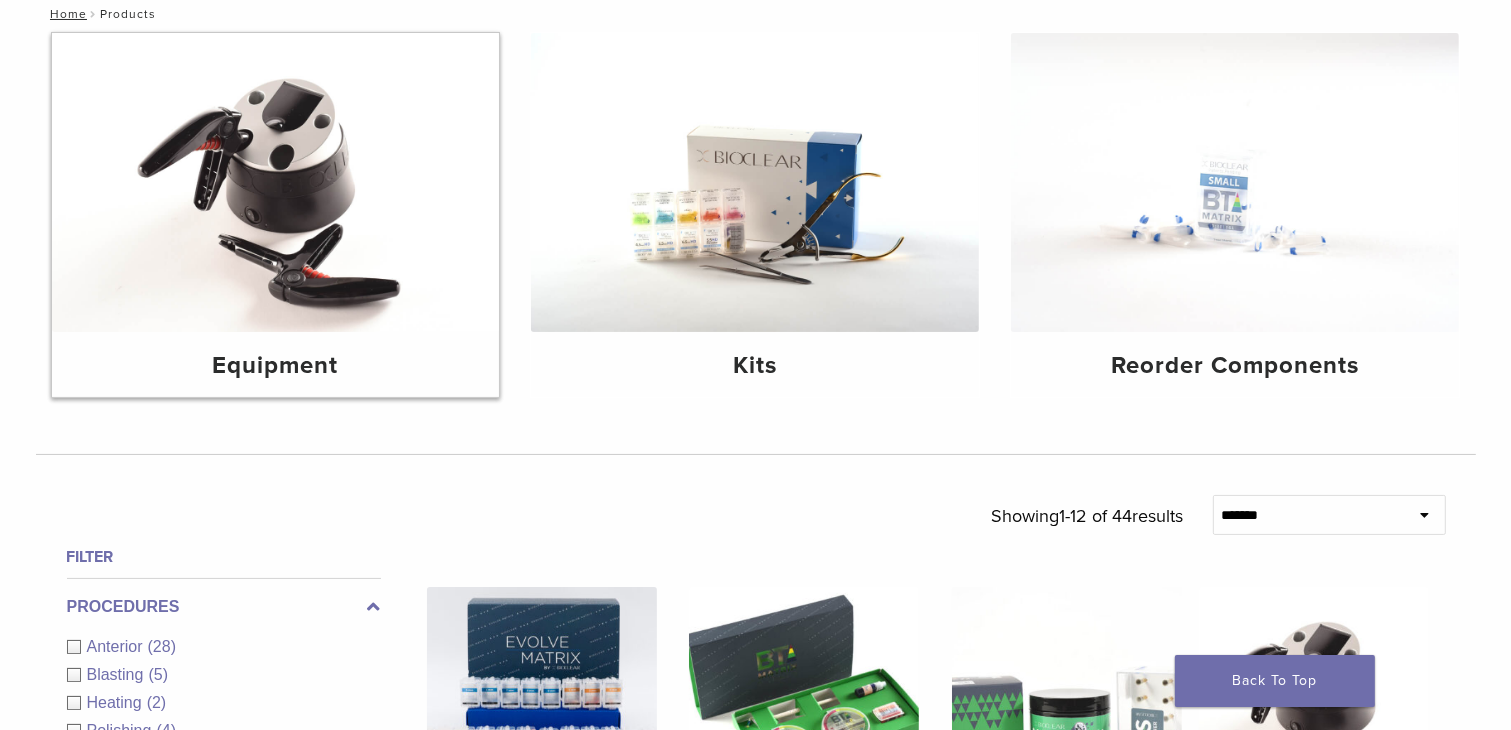 scroll, scrollTop: 400, scrollLeft: 0, axis: vertical 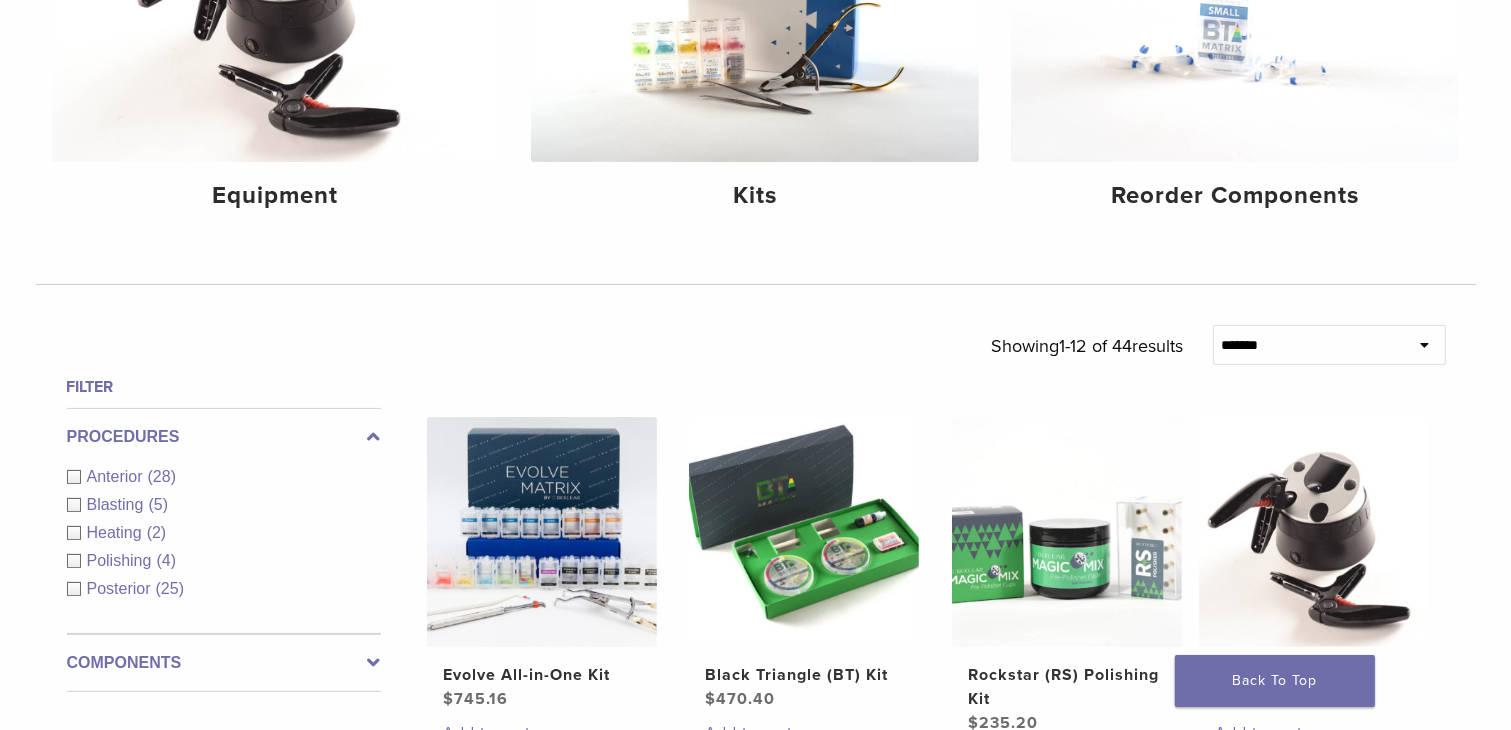 click on "Anterior (28)" at bounding box center (224, 477) 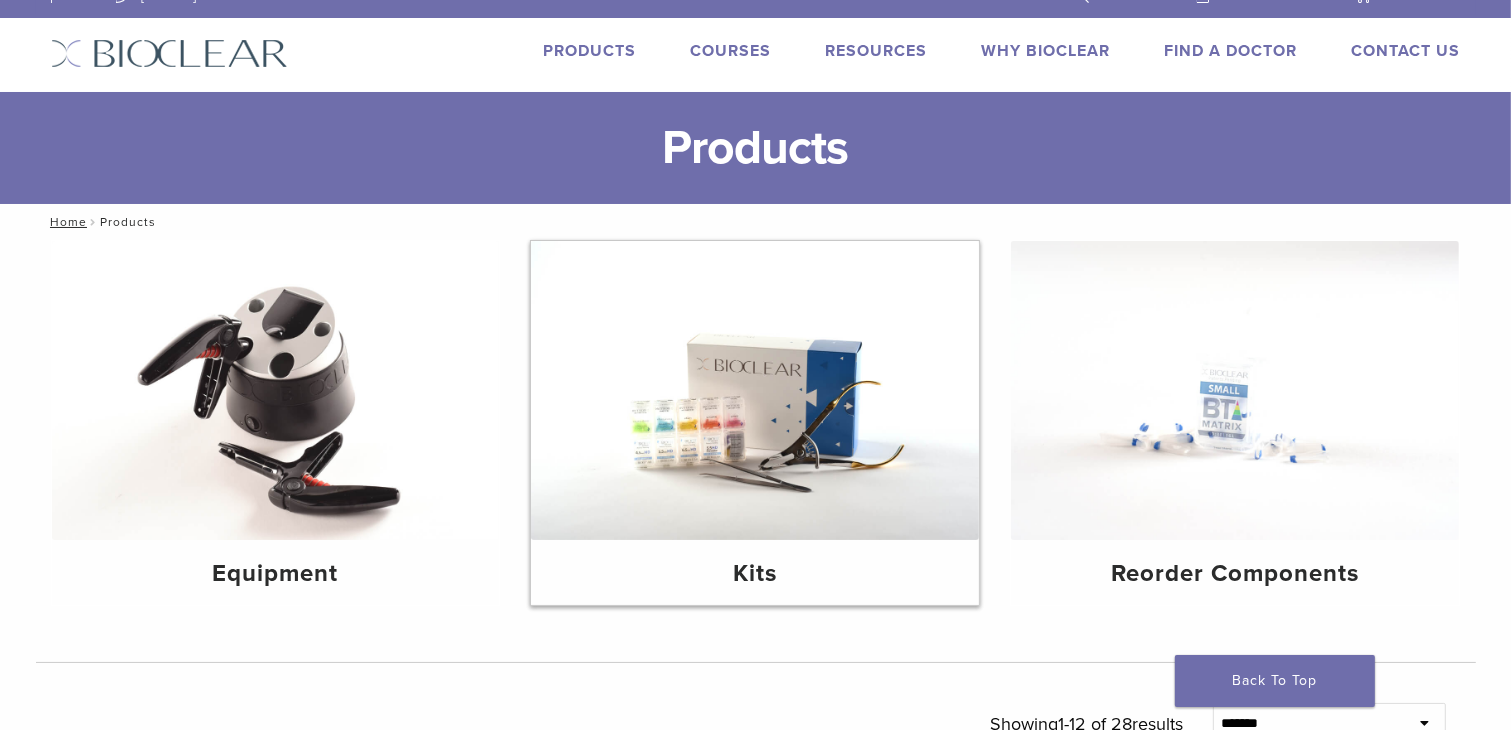 scroll, scrollTop: 0, scrollLeft: 0, axis: both 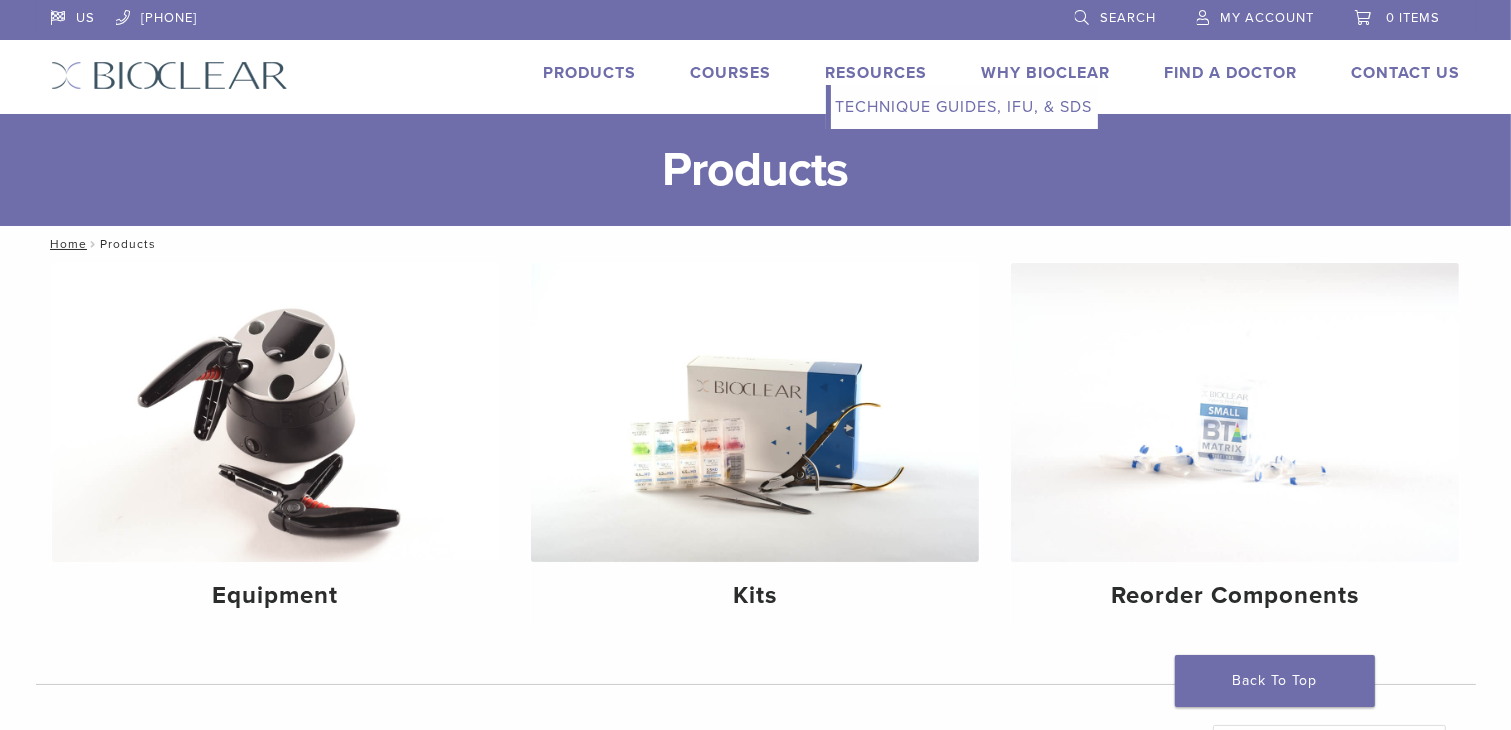 click on "Technique Guides, IFU, & SDS" at bounding box center (964, 107) 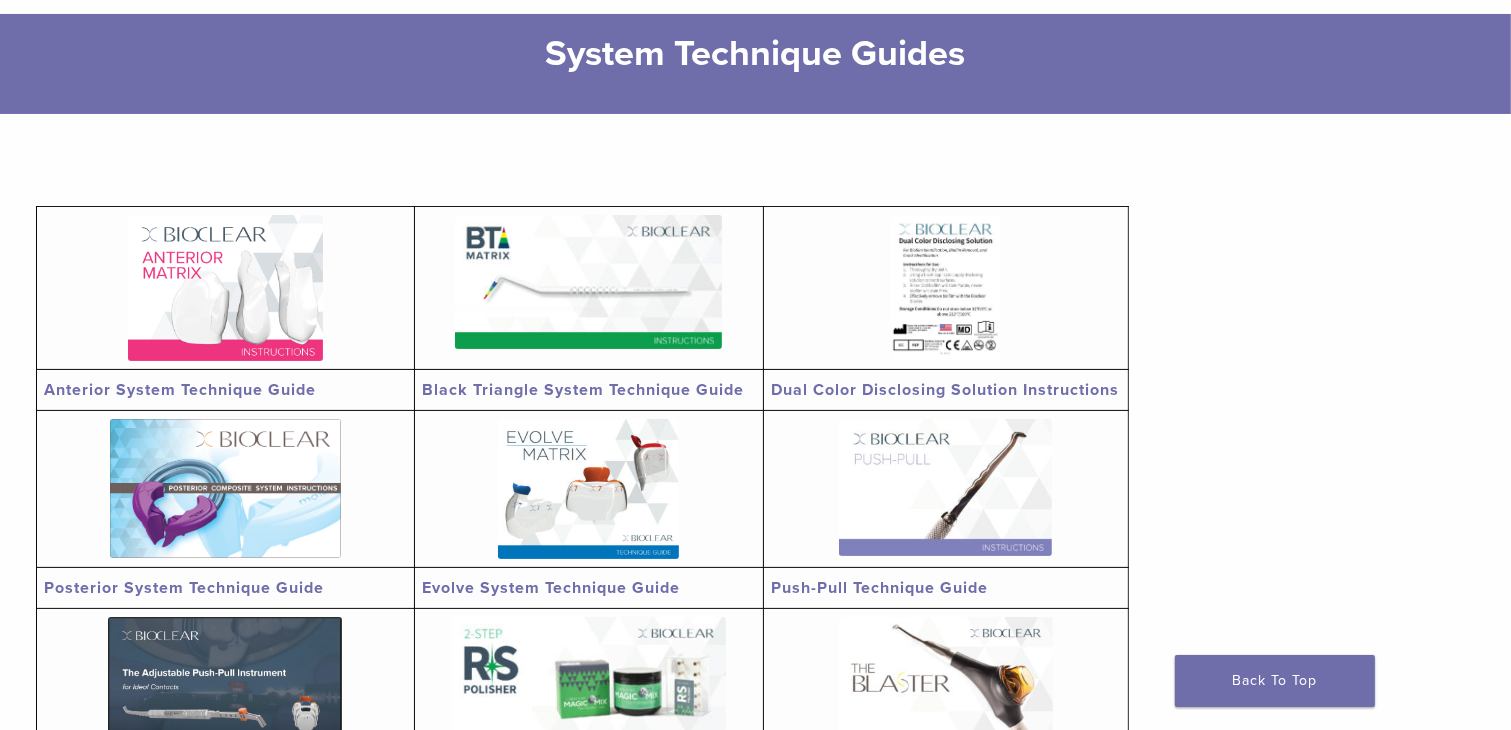 scroll, scrollTop: 300, scrollLeft: 0, axis: vertical 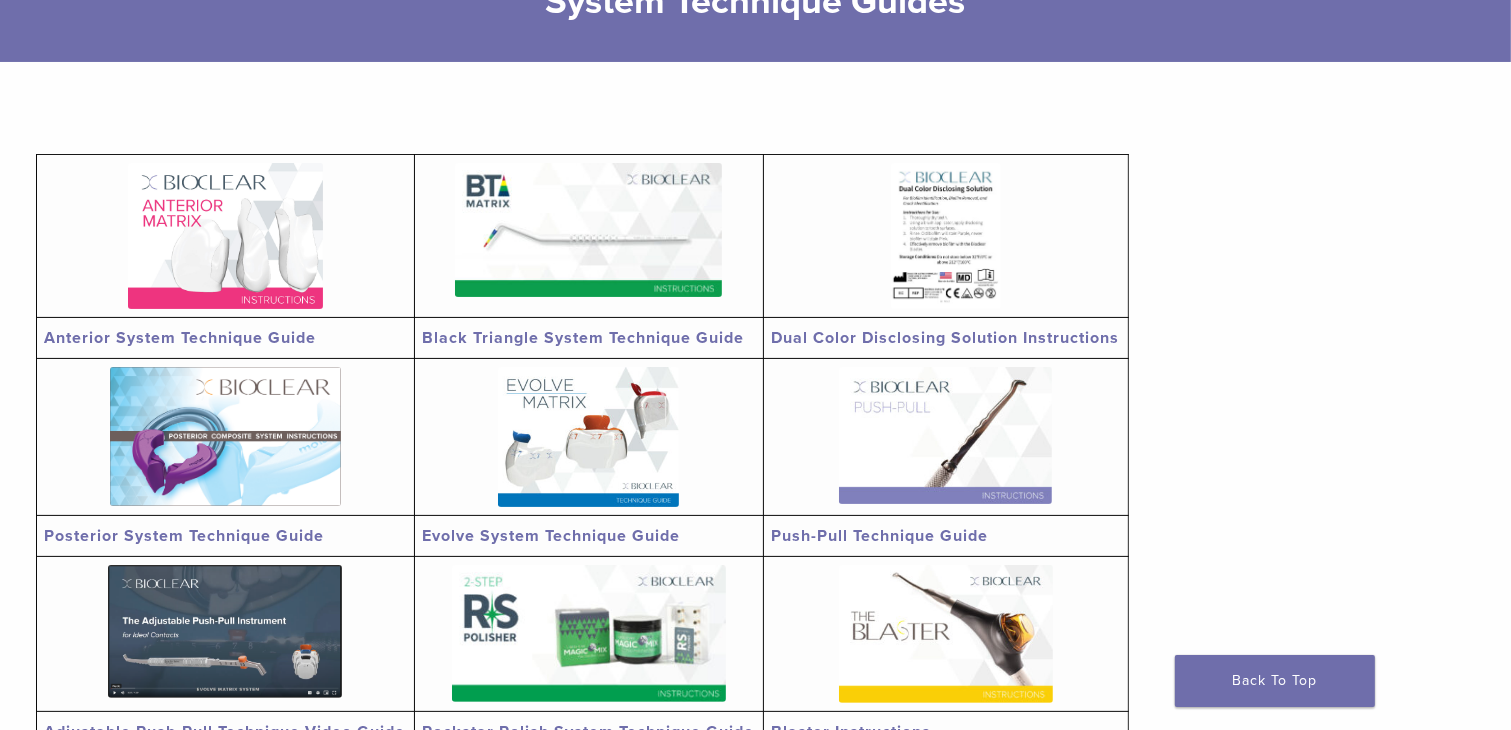 click at bounding box center (588, 230) 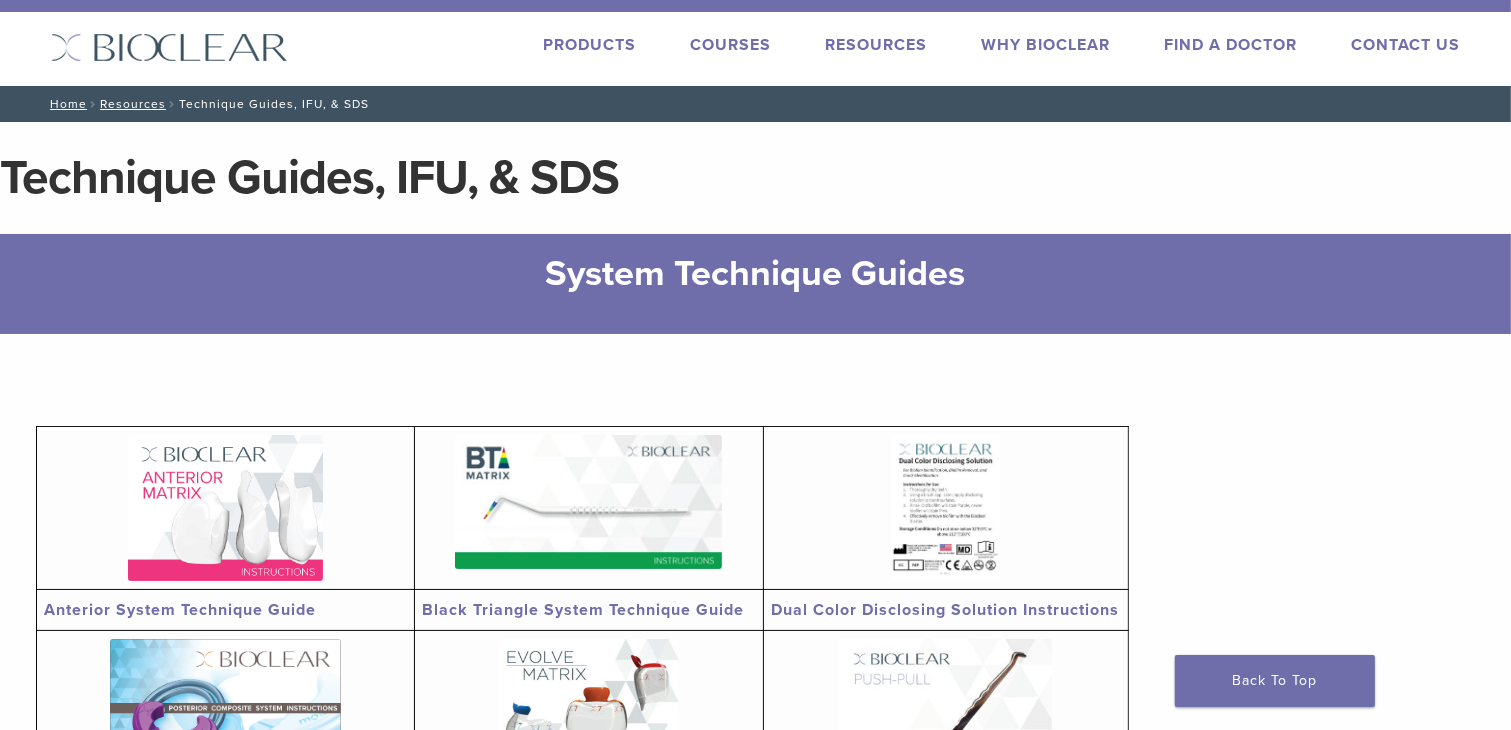 scroll, scrollTop: 0, scrollLeft: 0, axis: both 